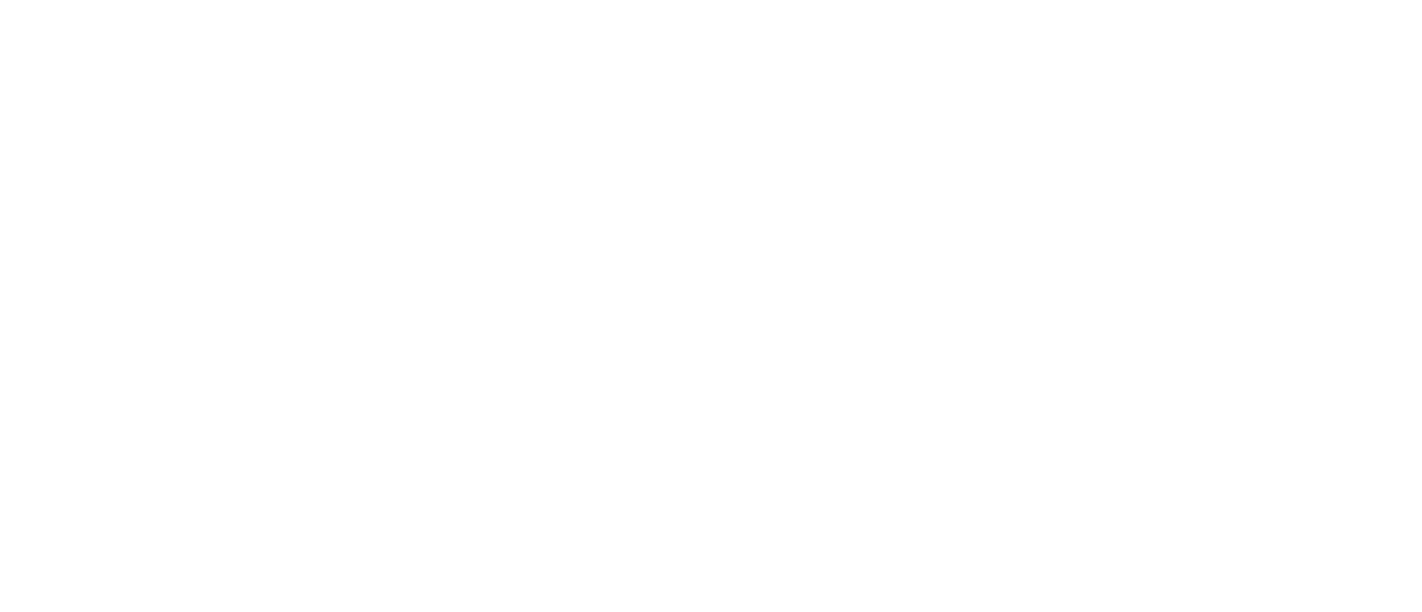 scroll, scrollTop: 0, scrollLeft: 0, axis: both 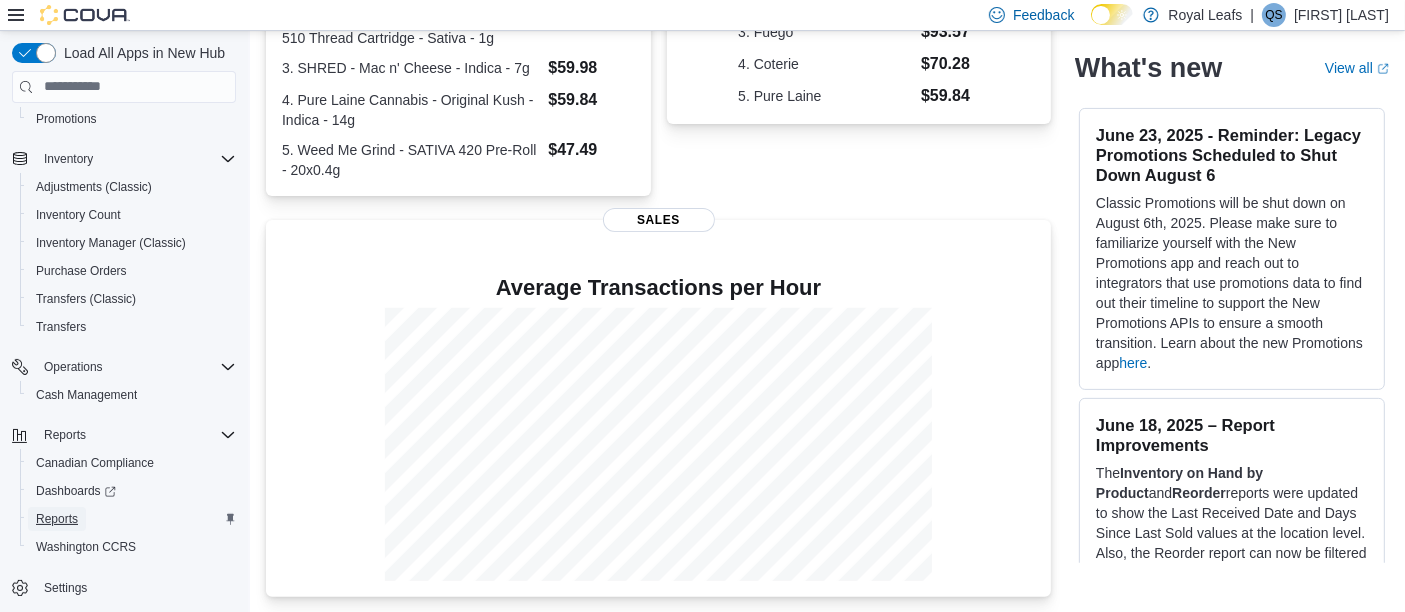 click on "Reports" at bounding box center [57, 519] 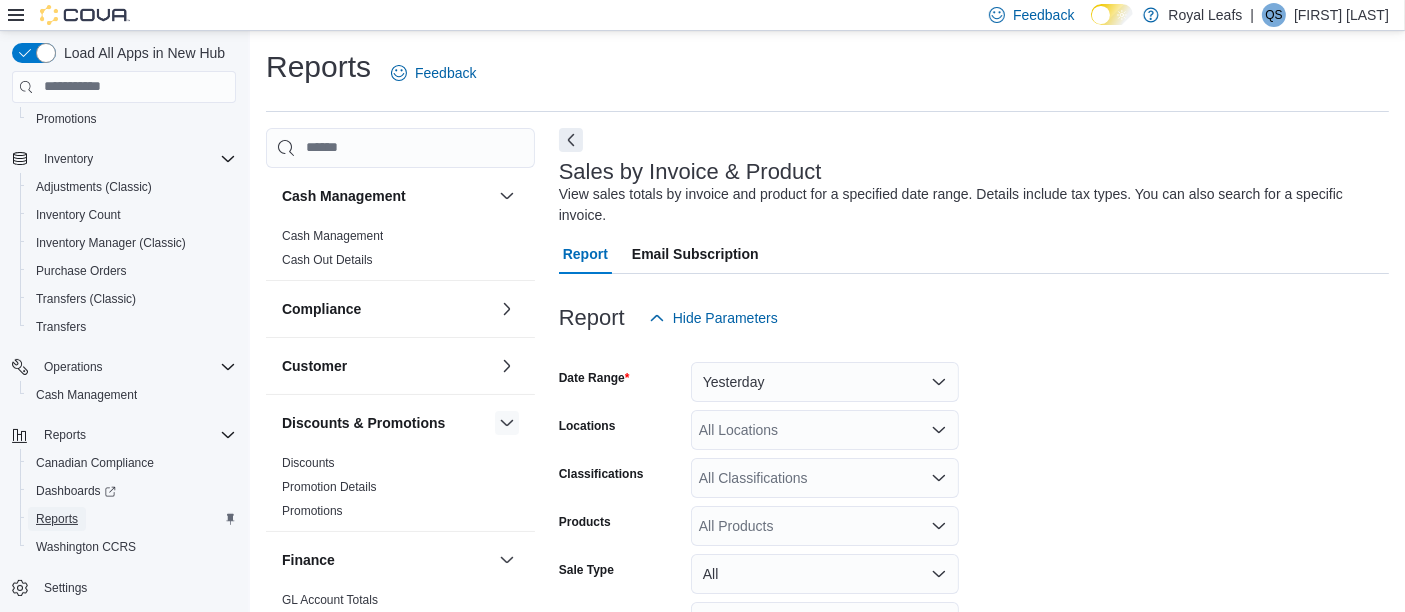 scroll, scrollTop: 45, scrollLeft: 0, axis: vertical 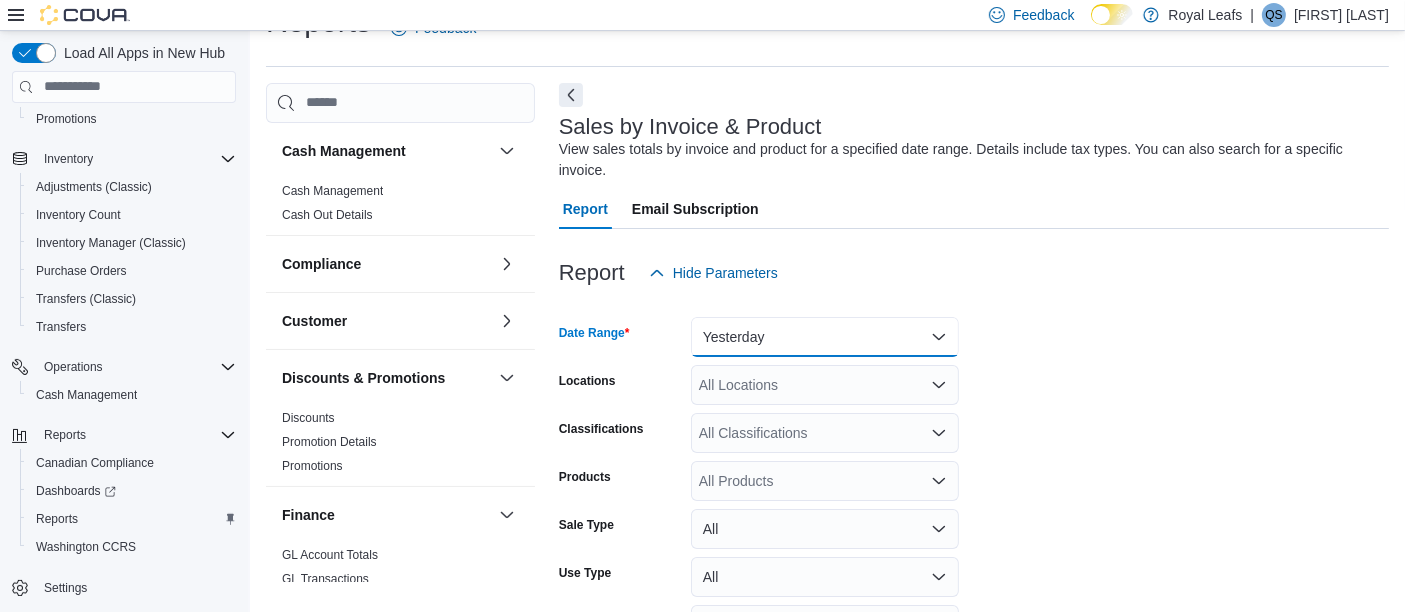 click on "Yesterday" at bounding box center (825, 337) 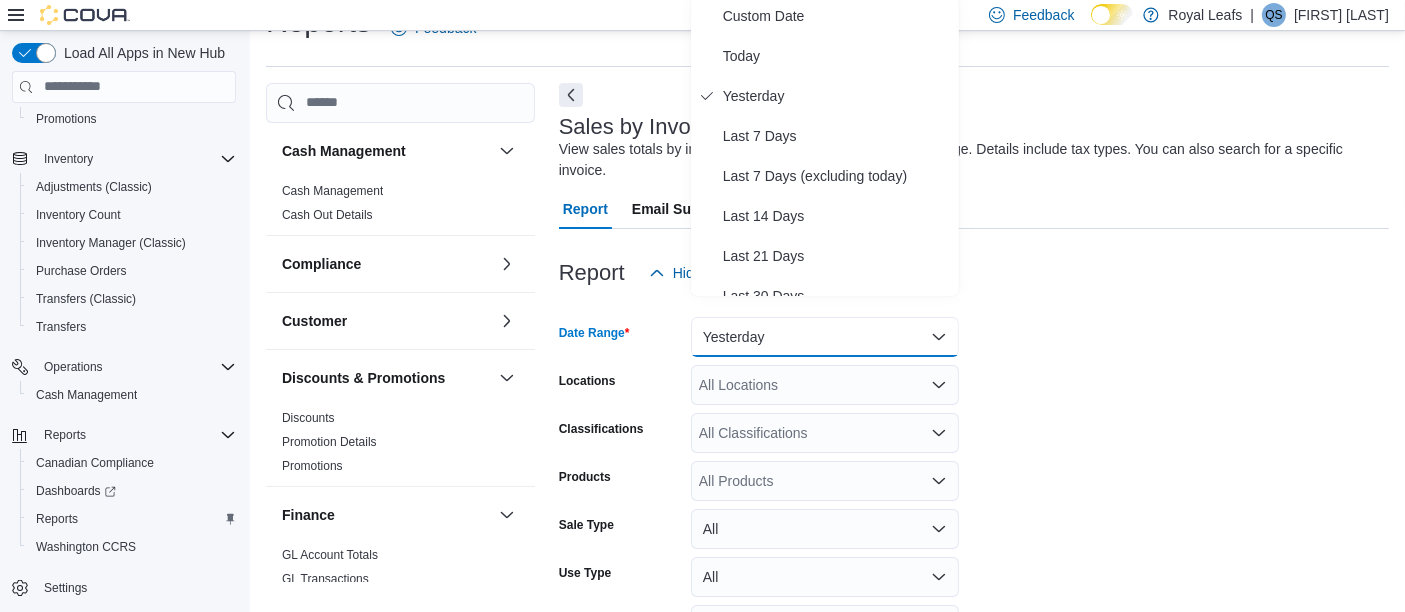 scroll, scrollTop: 40, scrollLeft: 0, axis: vertical 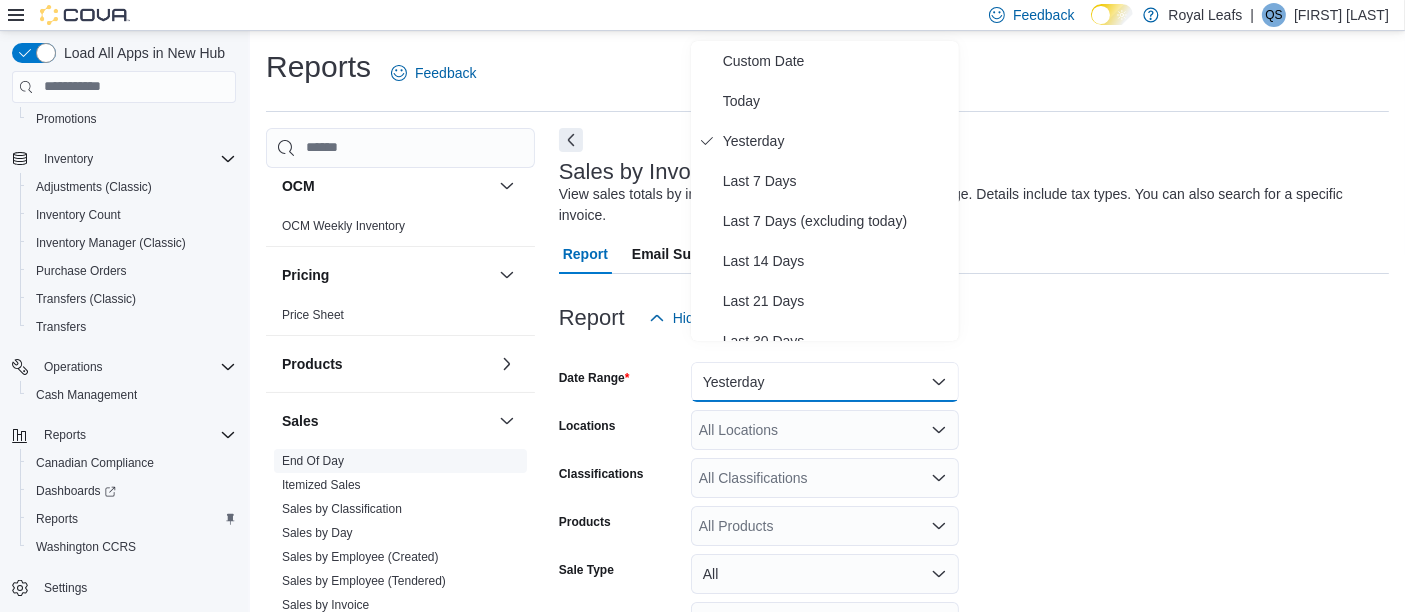 click on "End Of Day" at bounding box center (313, 461) 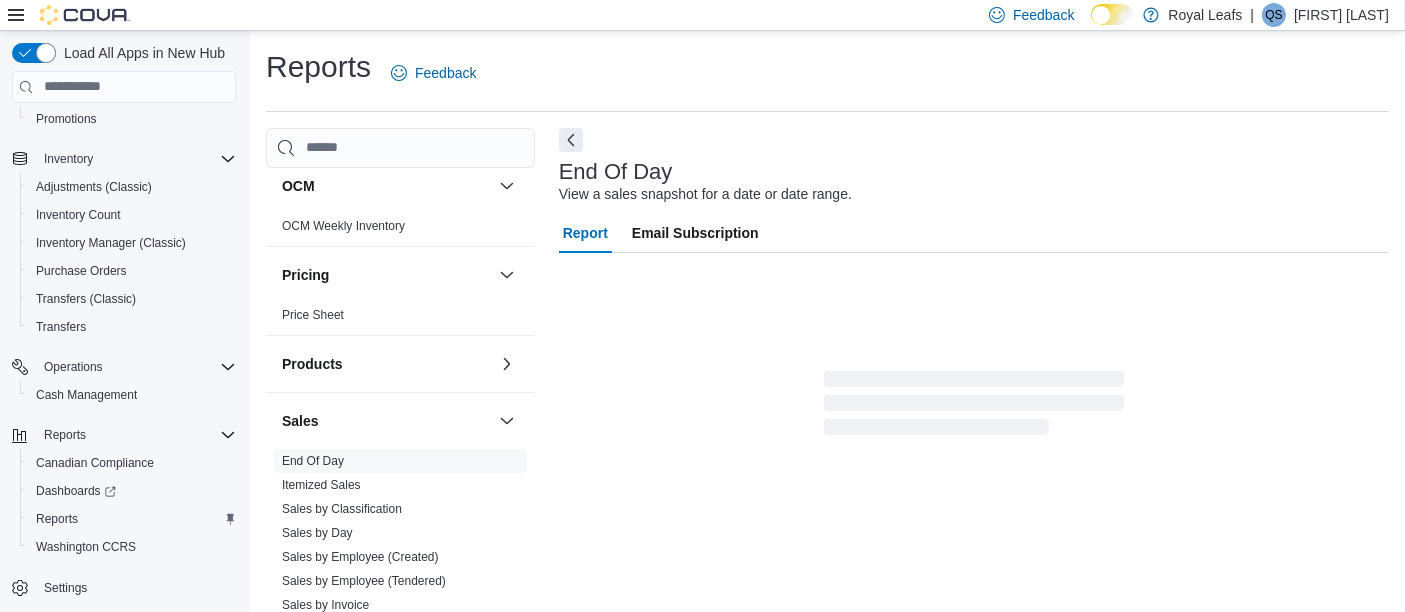 scroll, scrollTop: 30, scrollLeft: 0, axis: vertical 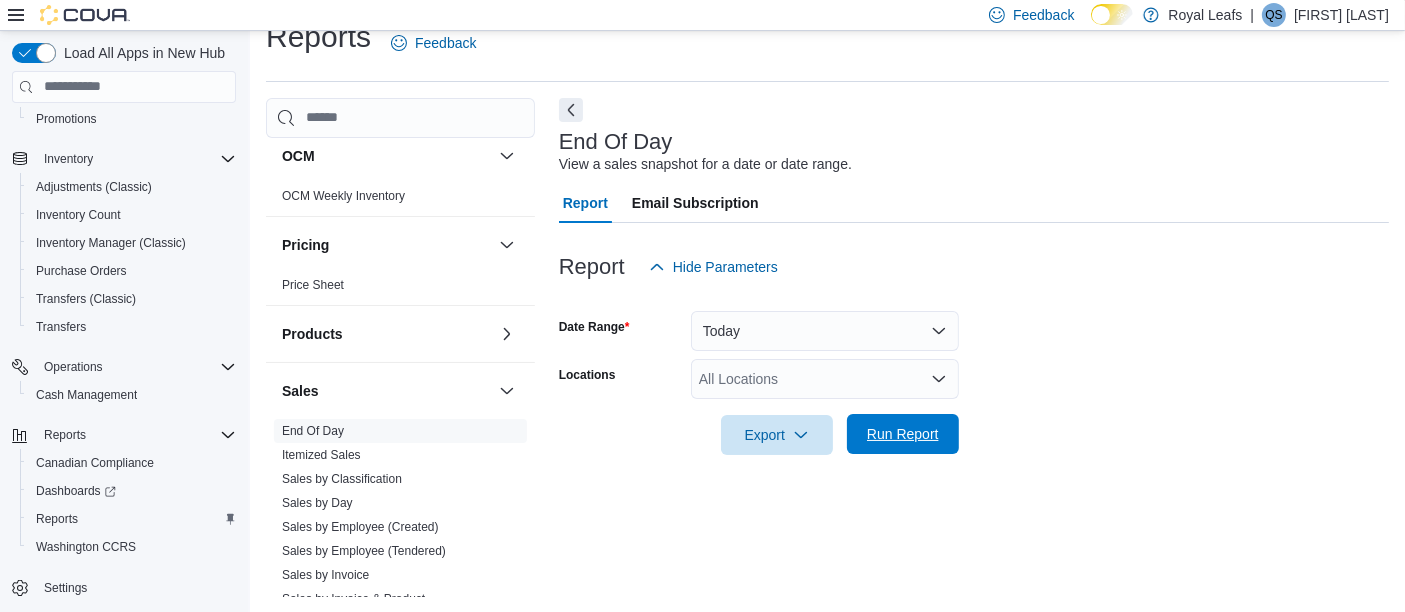 click on "Run Report" at bounding box center [903, 434] 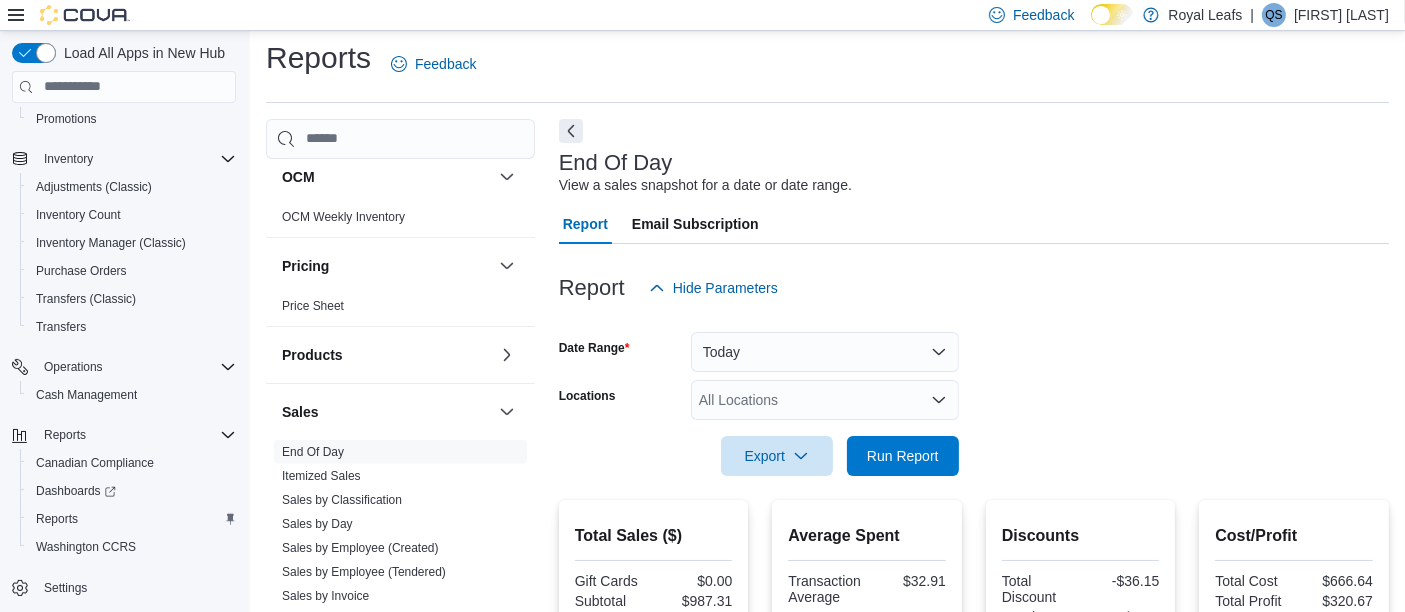 scroll, scrollTop: 0, scrollLeft: 0, axis: both 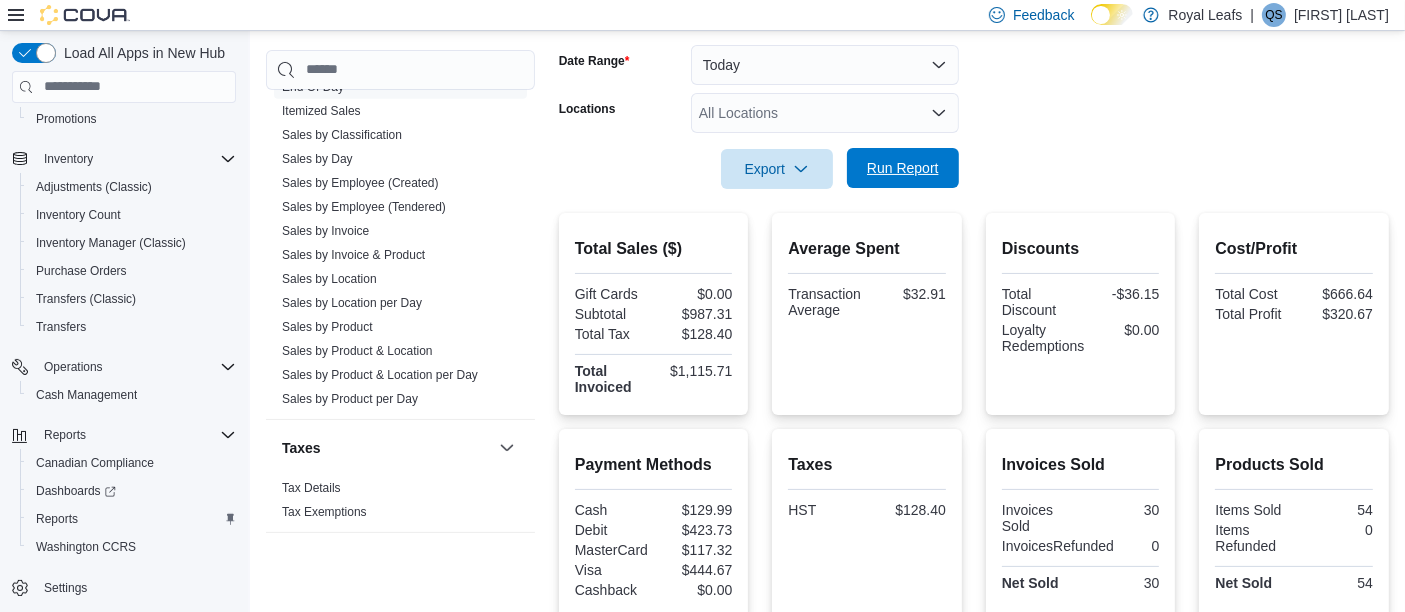 click on "Run Report" at bounding box center [903, 168] 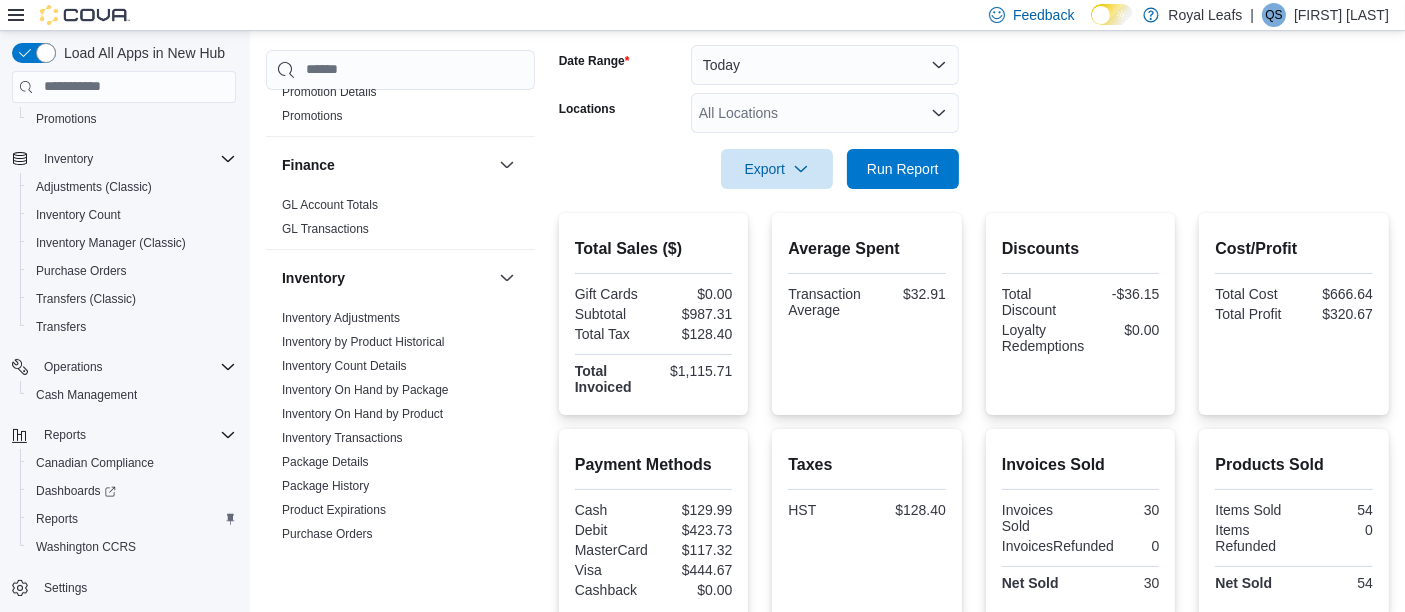 scroll, scrollTop: 0, scrollLeft: 0, axis: both 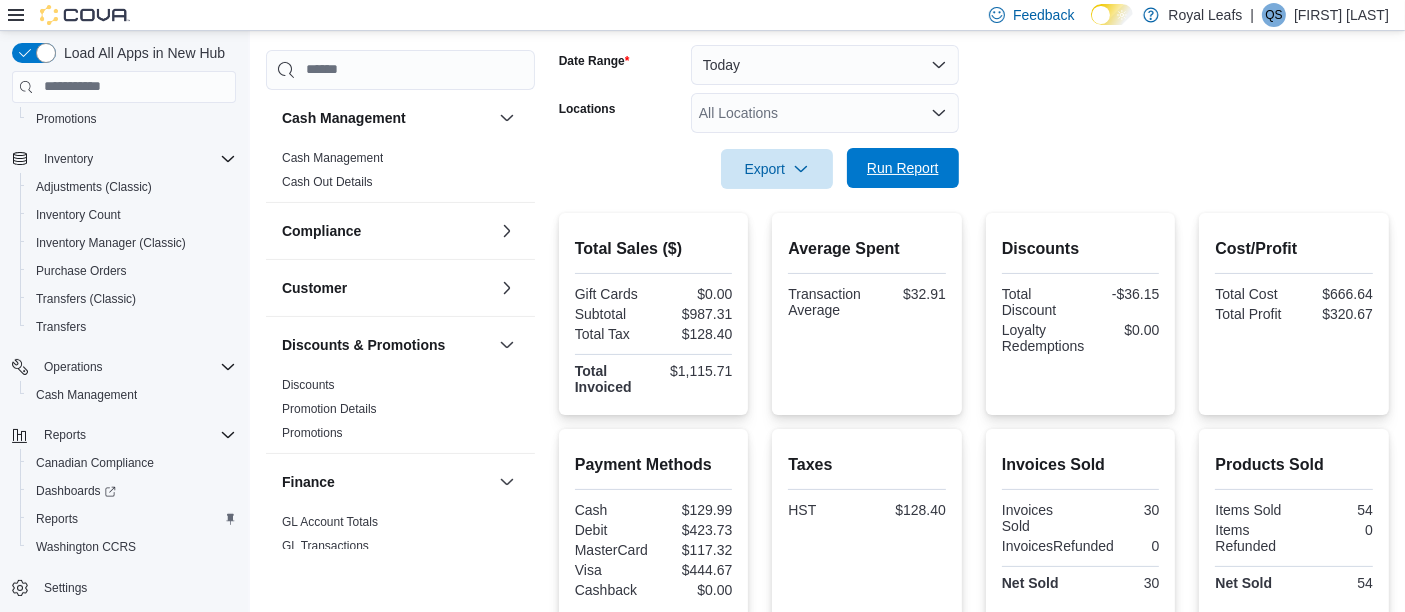click on "Run Report" at bounding box center [903, 168] 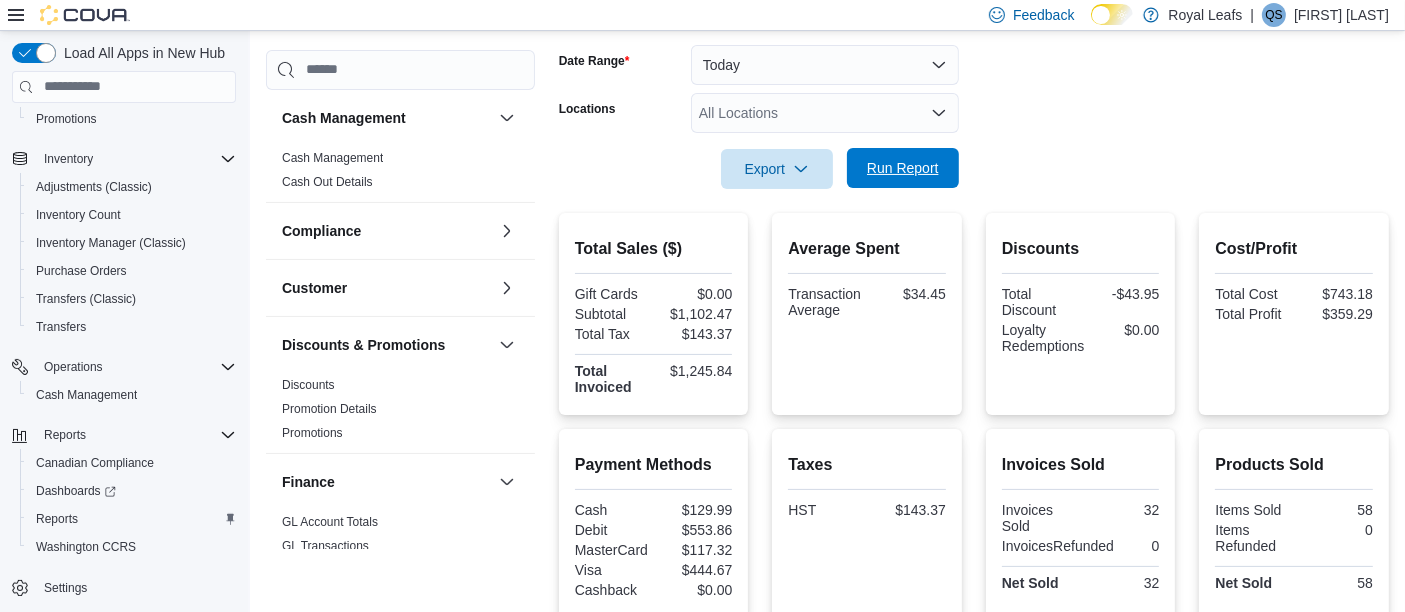 click on "Run Report" at bounding box center (903, 168) 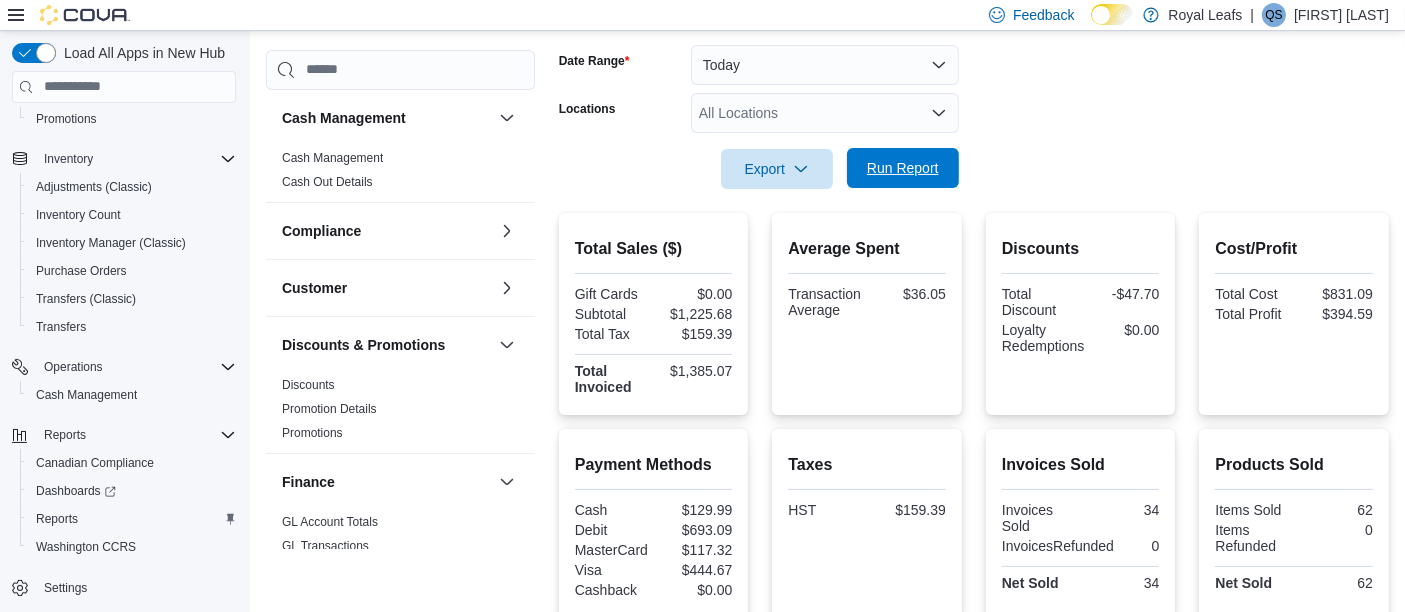 click on "Run Report" at bounding box center [903, 168] 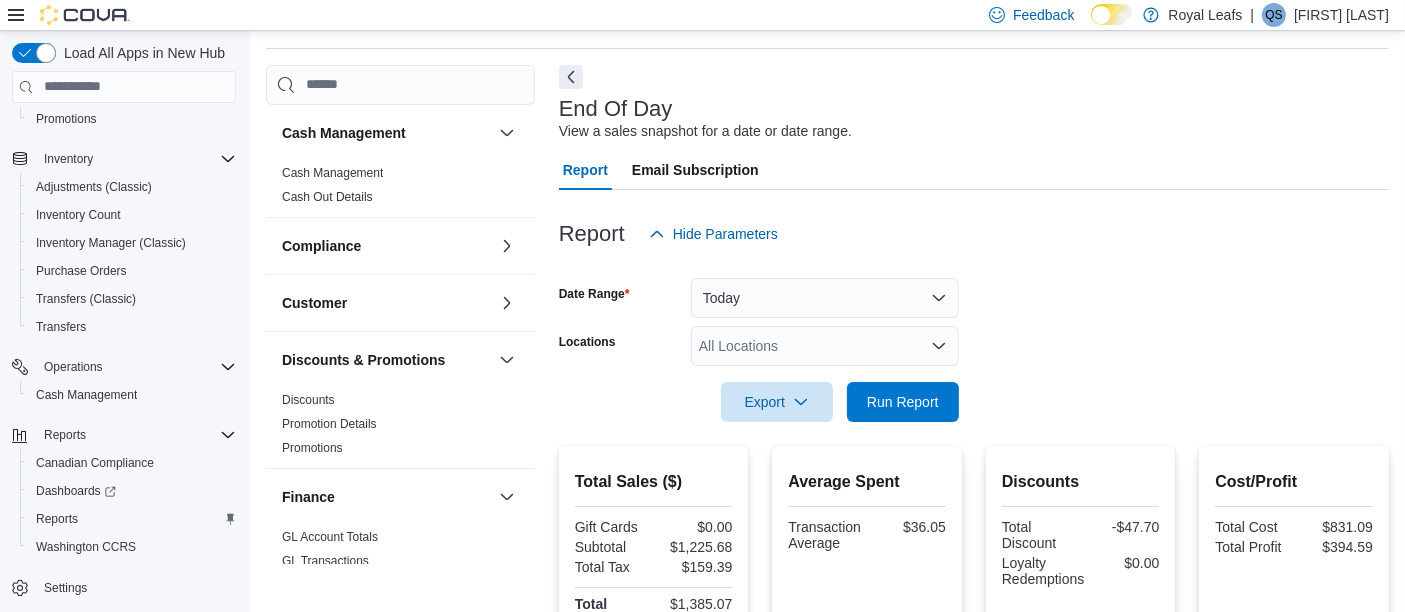 scroll, scrollTop: 0, scrollLeft: 0, axis: both 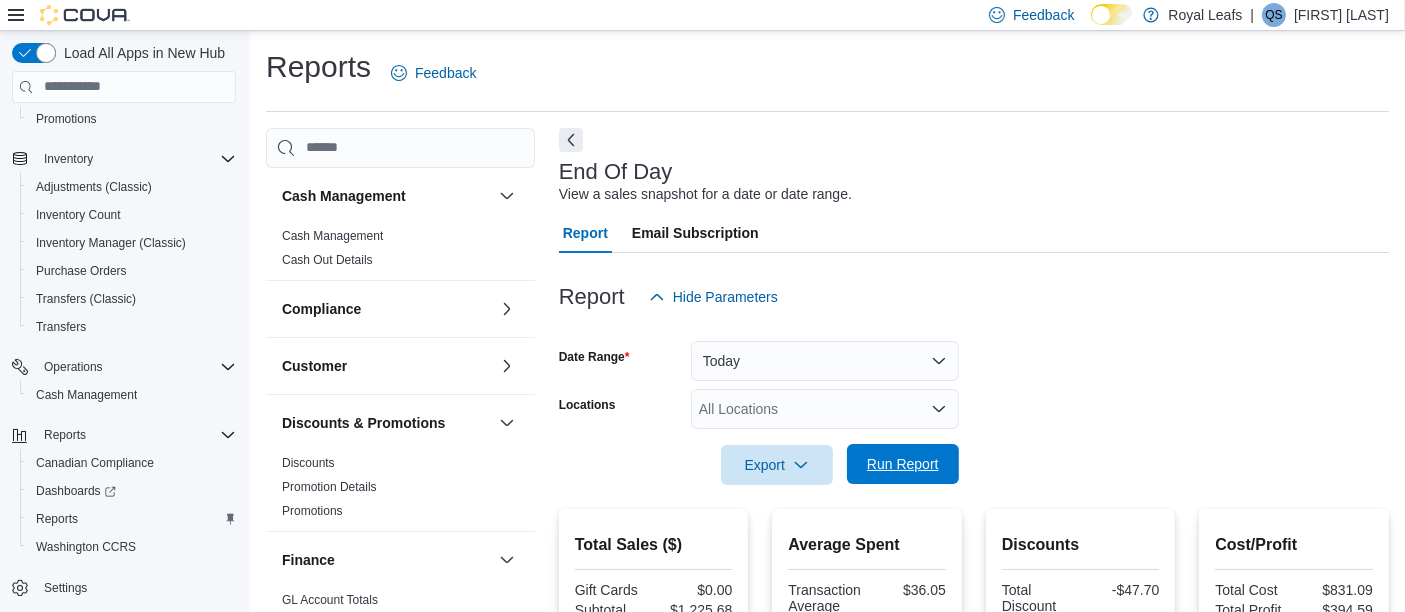 click on "Run Report" at bounding box center [903, 464] 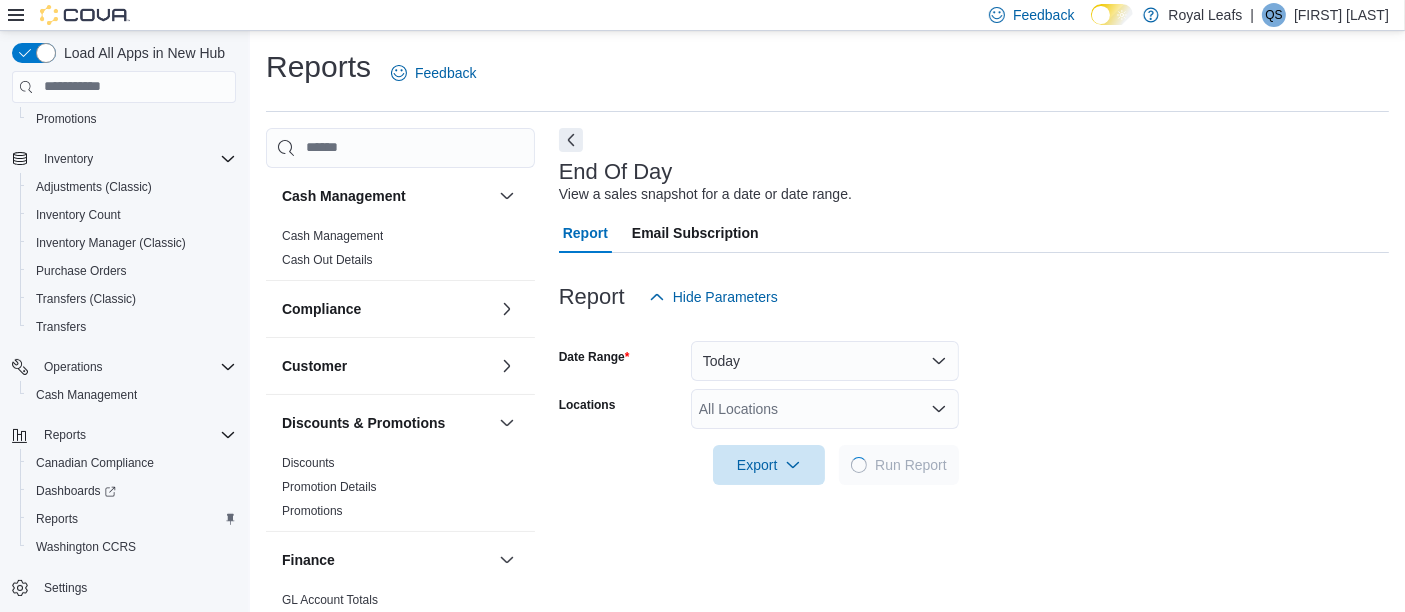 scroll, scrollTop: 296, scrollLeft: 0, axis: vertical 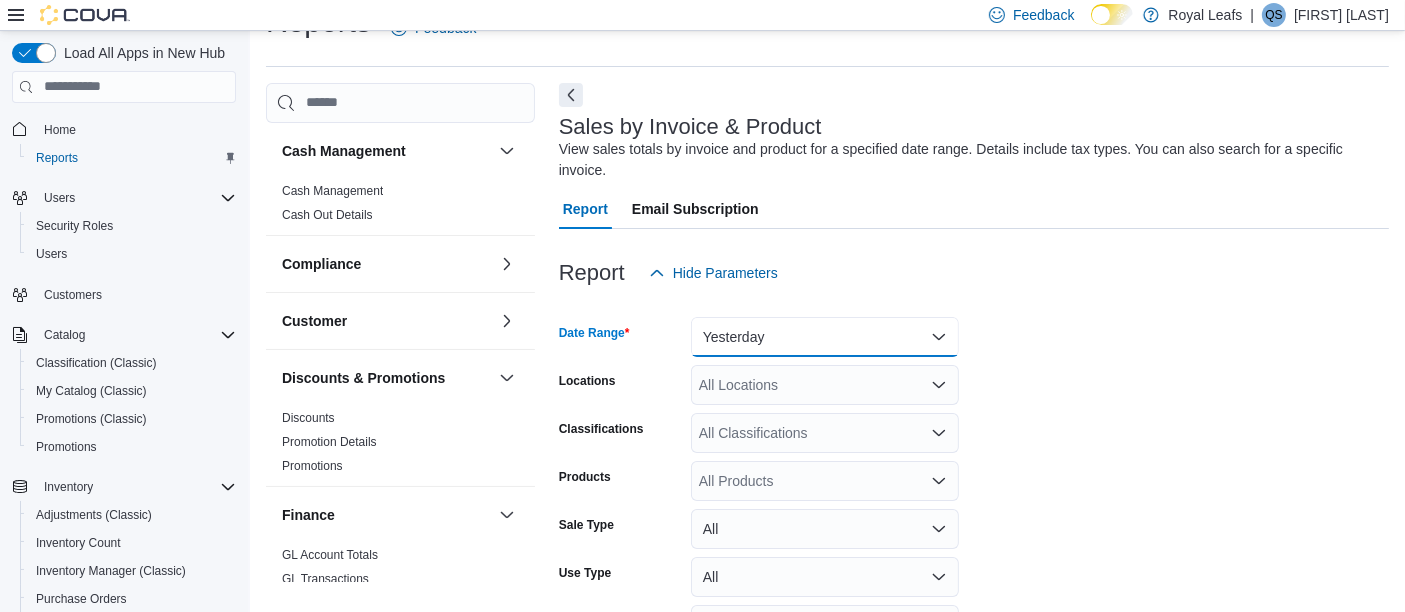 click on "Yesterday" at bounding box center [825, 337] 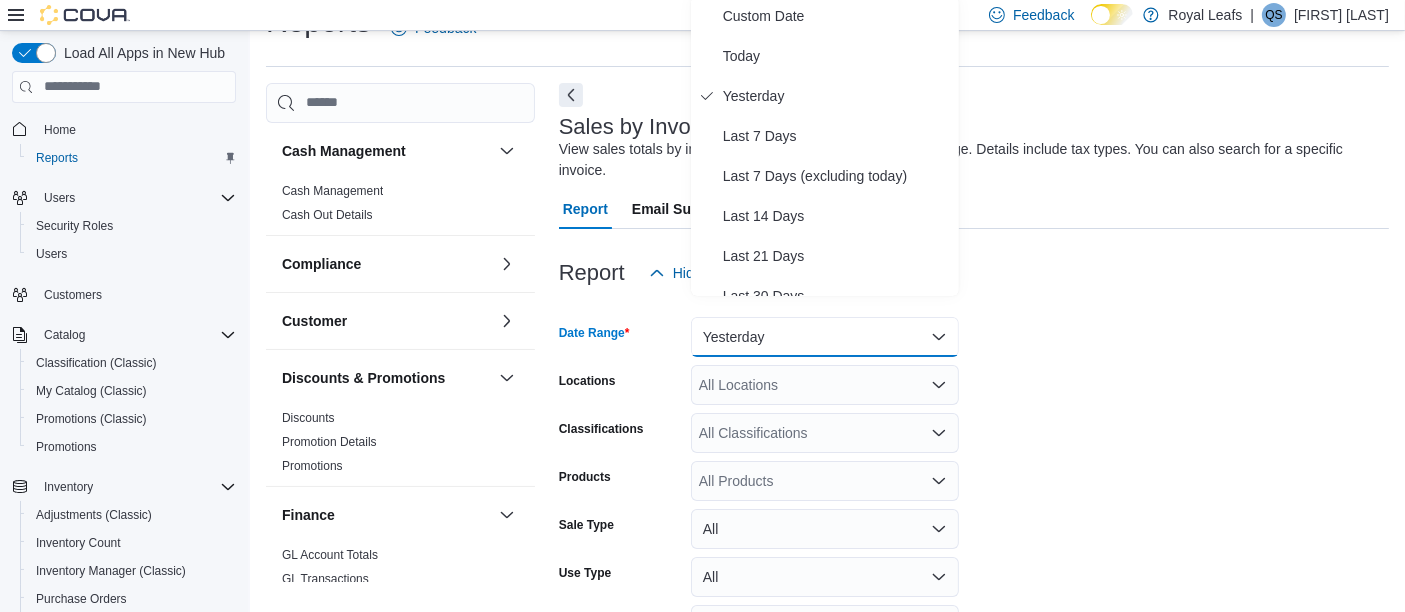 scroll, scrollTop: 40, scrollLeft: 0, axis: vertical 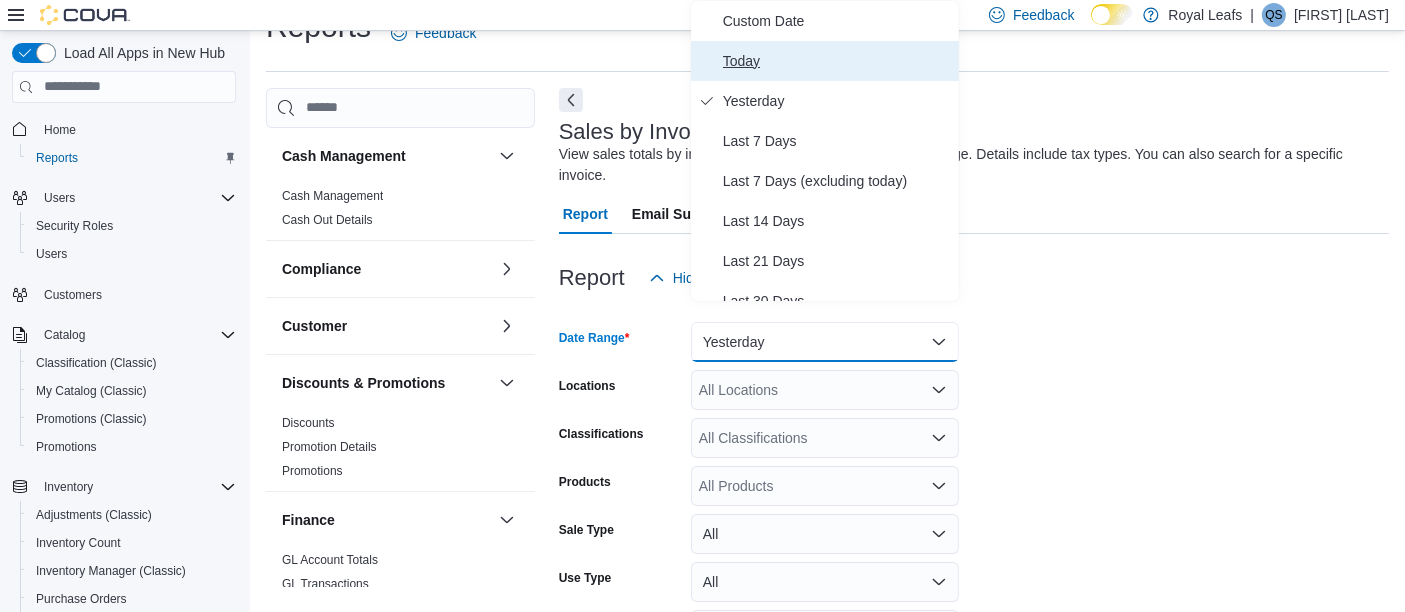 click on "Today" at bounding box center (837, 61) 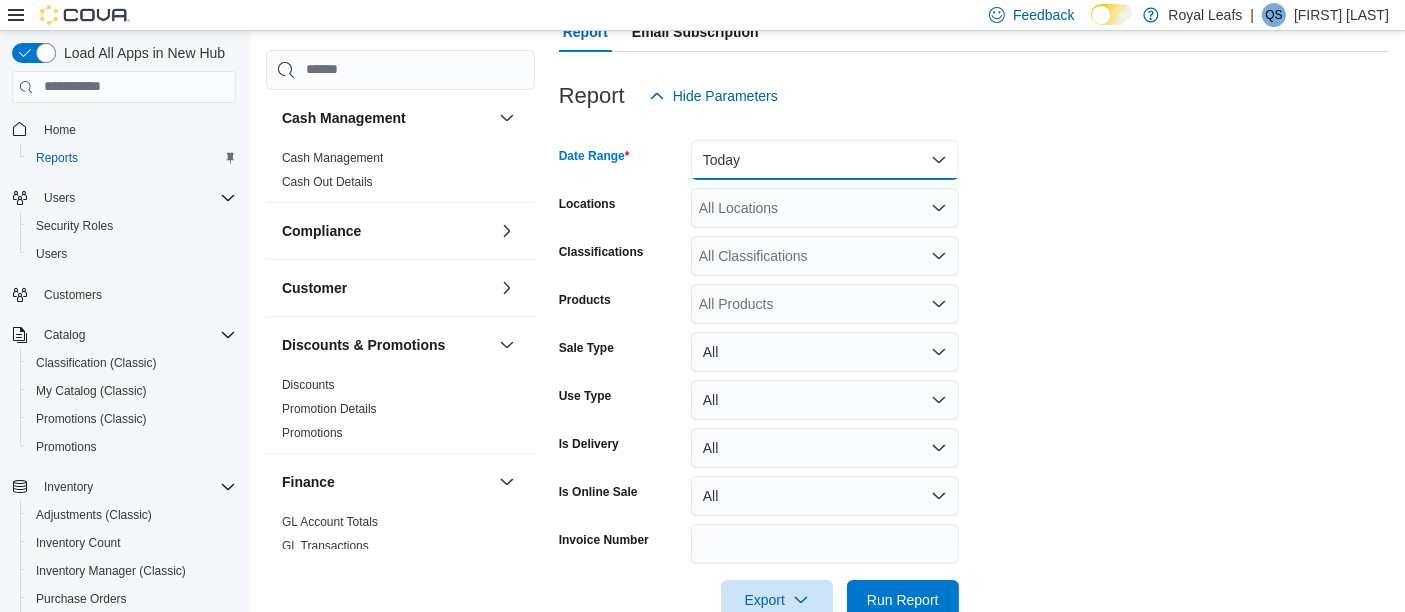 scroll, scrollTop: 247, scrollLeft: 0, axis: vertical 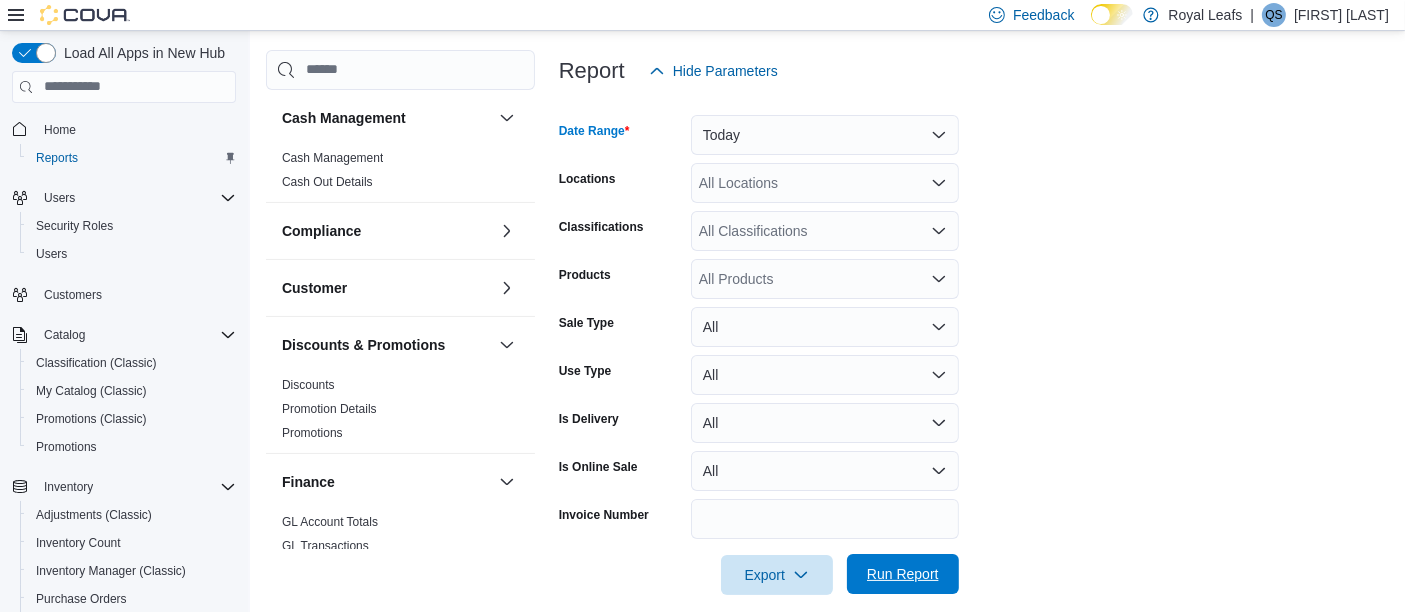 click on "Run Report" at bounding box center (903, 574) 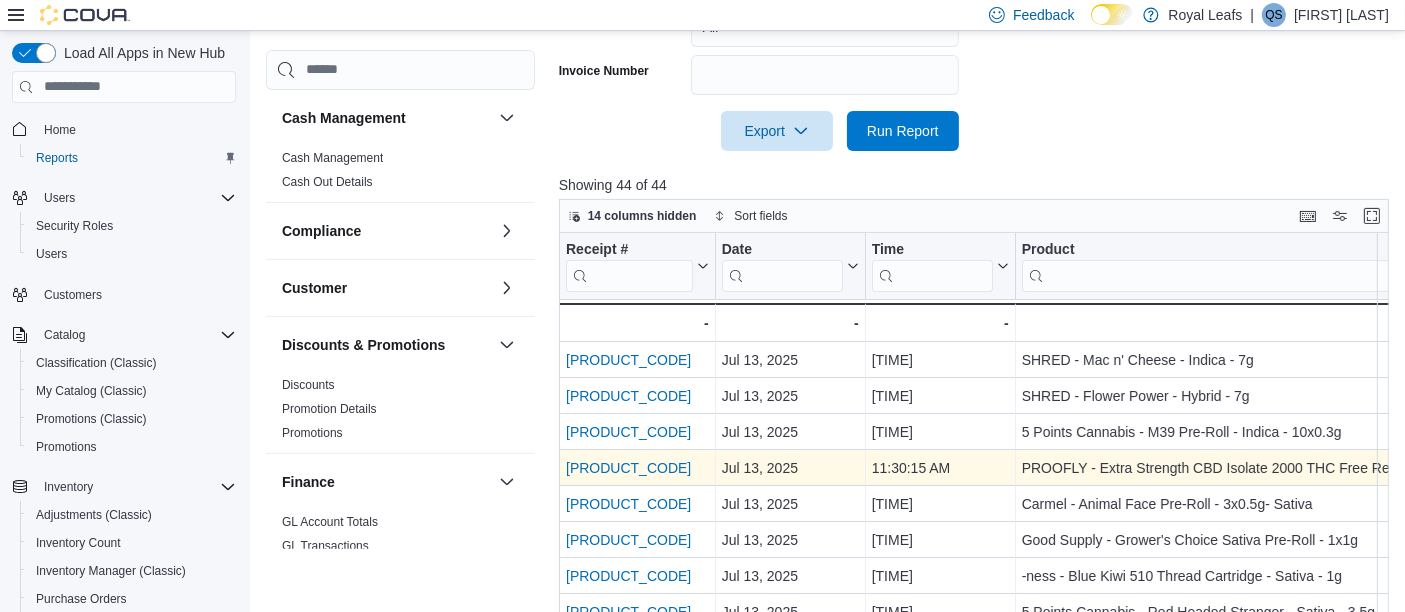 scroll, scrollTop: 761, scrollLeft: 0, axis: vertical 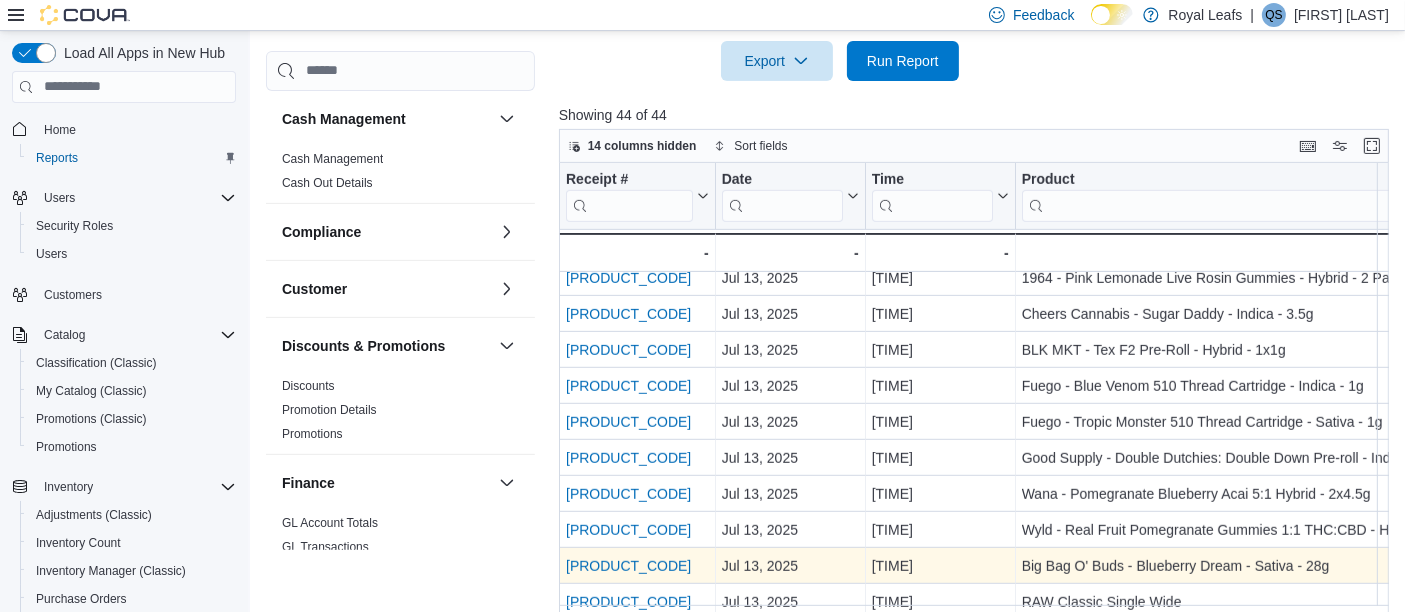 click on "IN9Z18-G5DT5B" at bounding box center [628, 566] 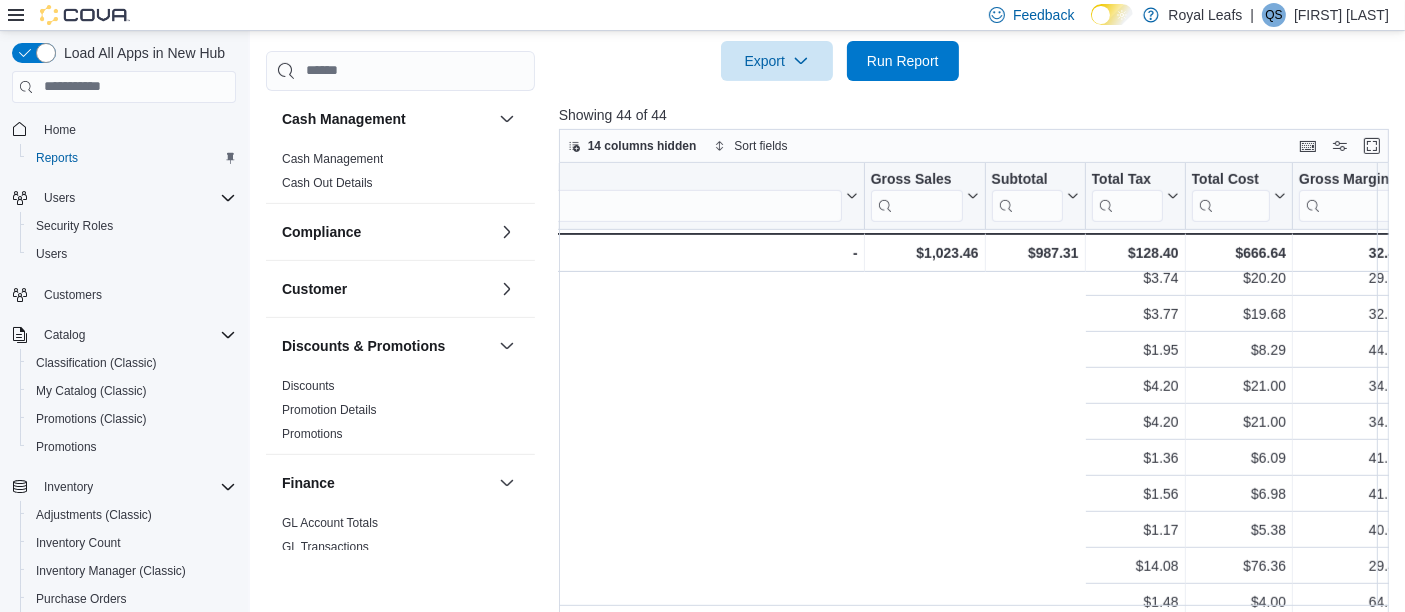 scroll, scrollTop: 1248, scrollLeft: 1223, axis: both 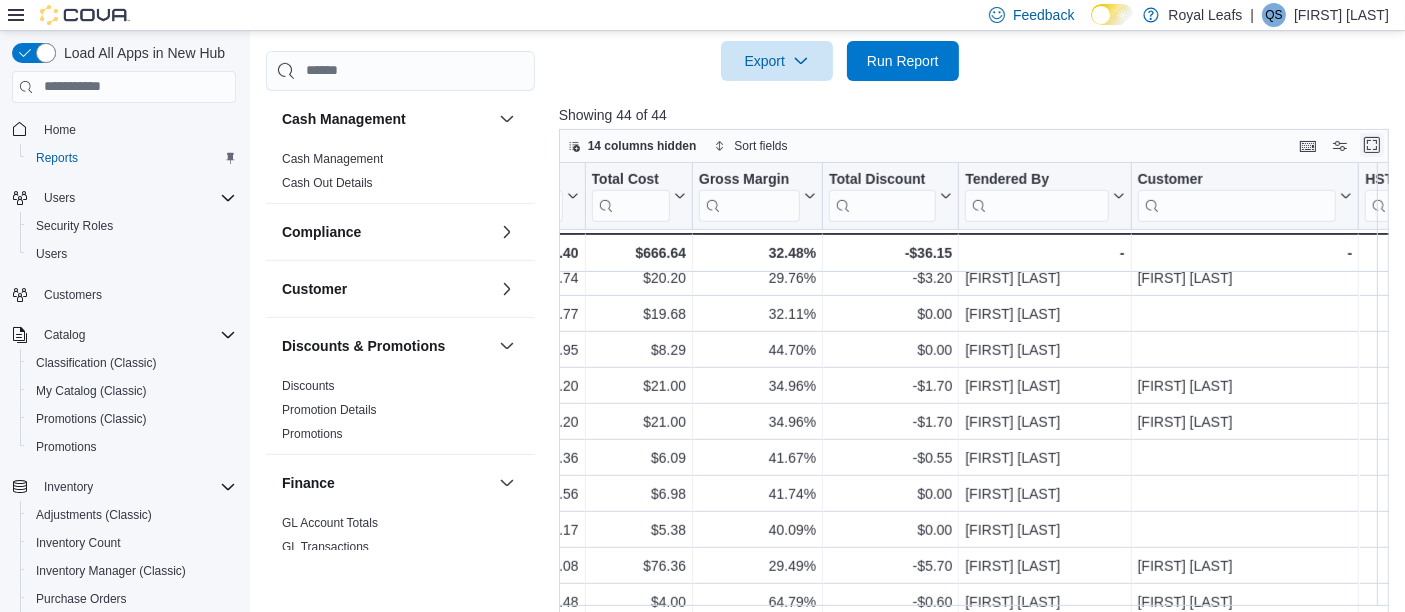 click at bounding box center (1372, 145) 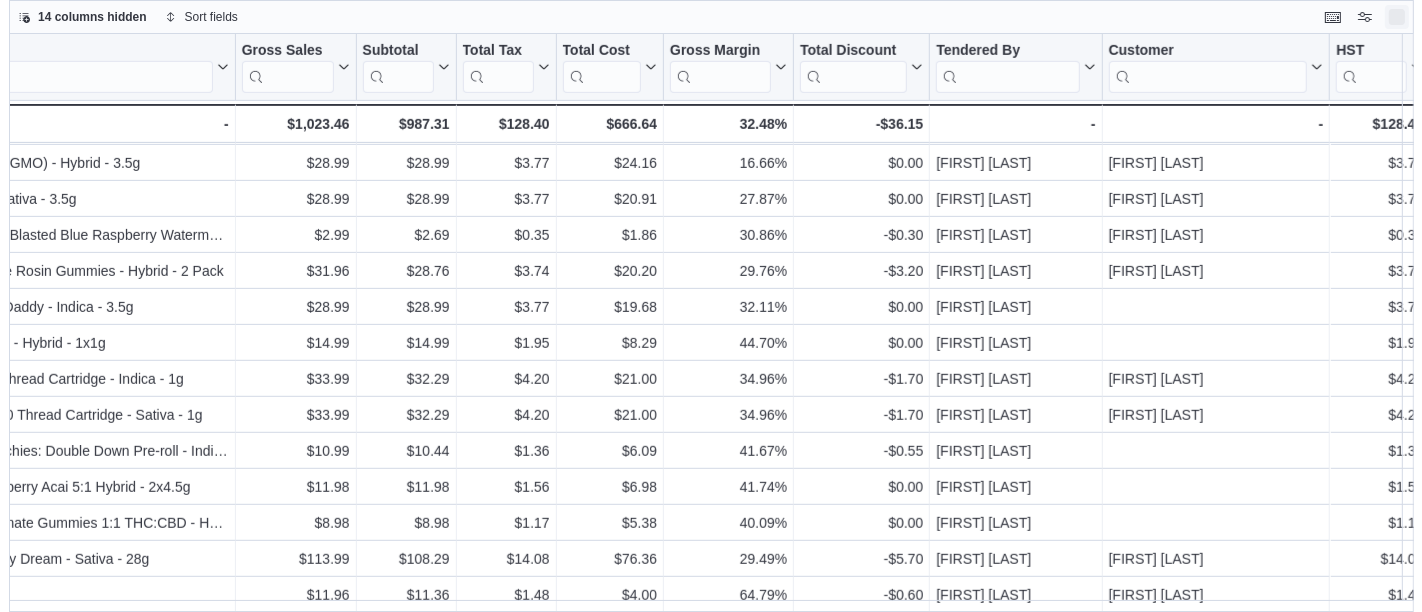 scroll, scrollTop: 0, scrollLeft: 0, axis: both 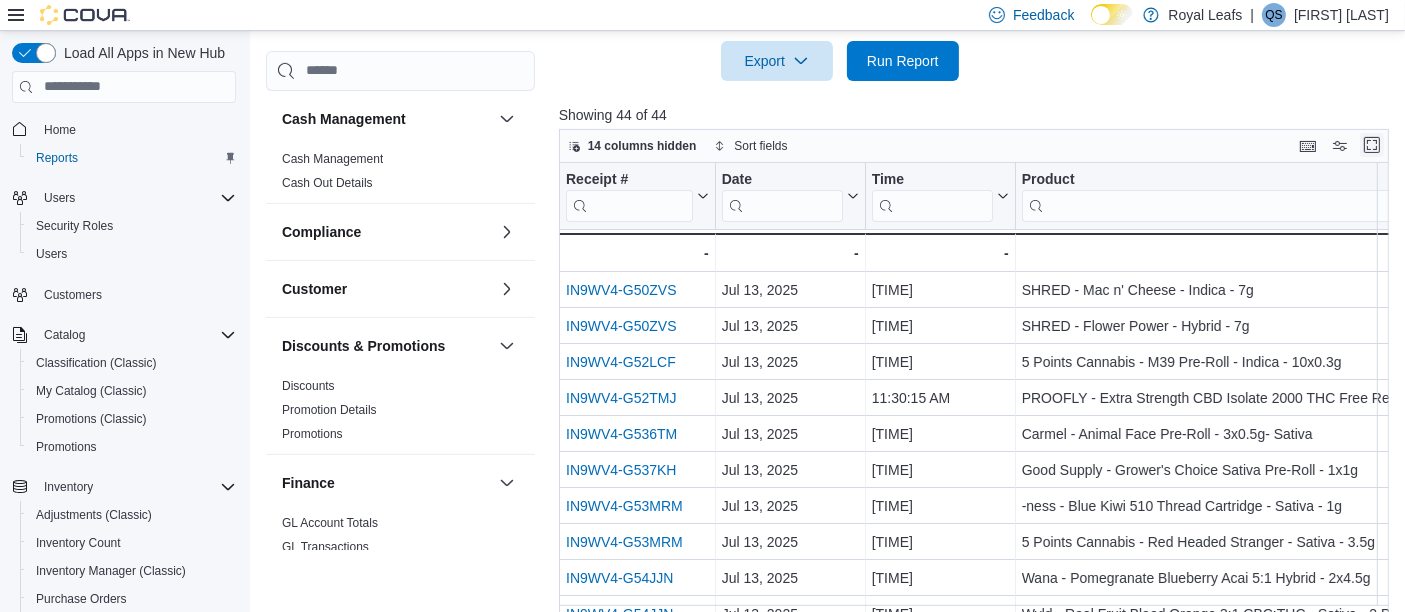 click at bounding box center (1372, 145) 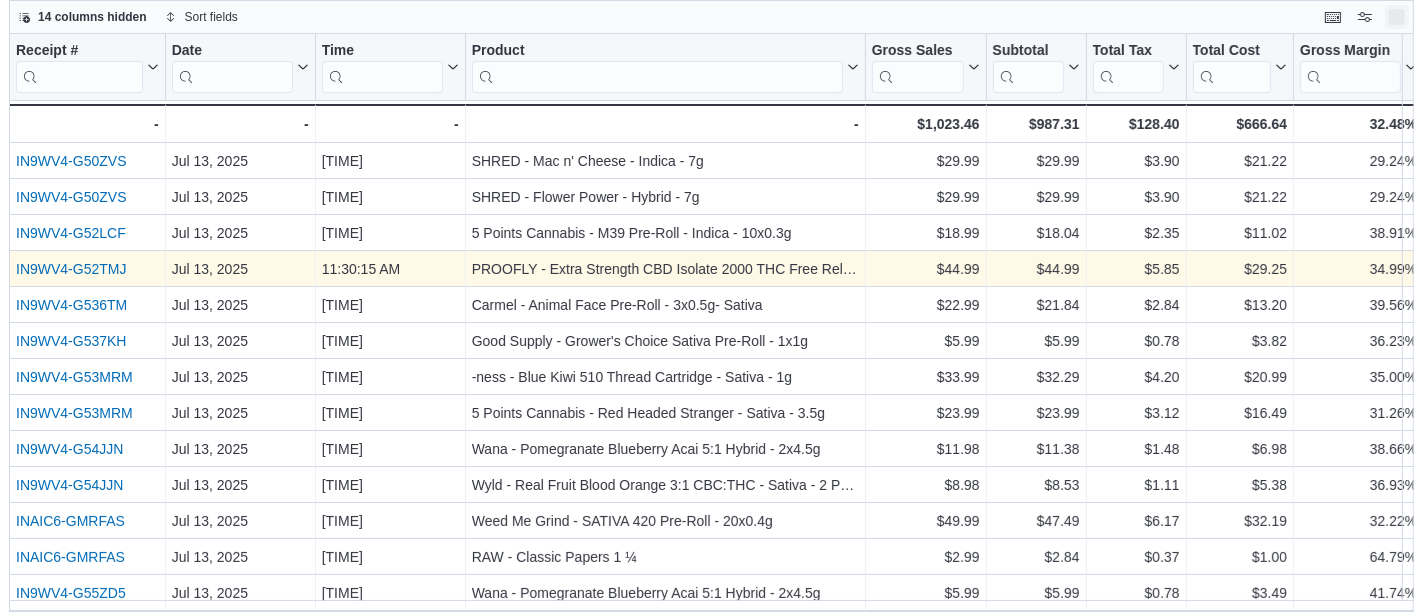 scroll, scrollTop: 0, scrollLeft: 0, axis: both 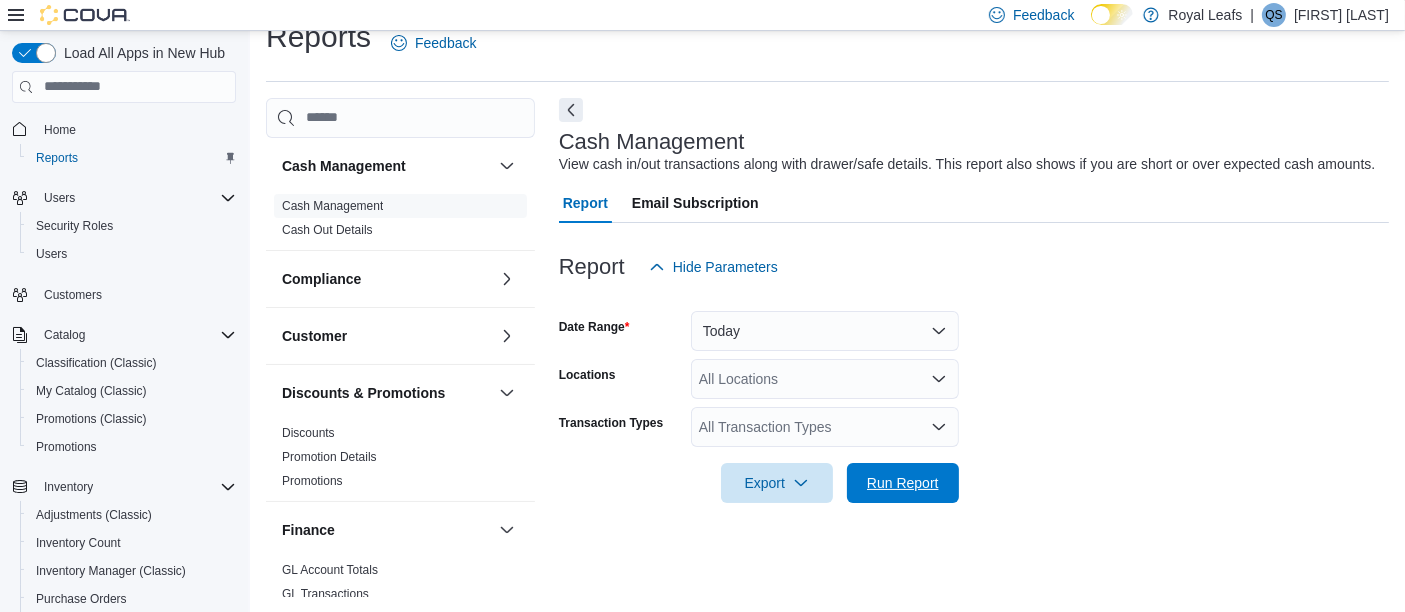 drag, startPoint x: 916, startPoint y: 484, endPoint x: 1022, endPoint y: 430, distance: 118.96218 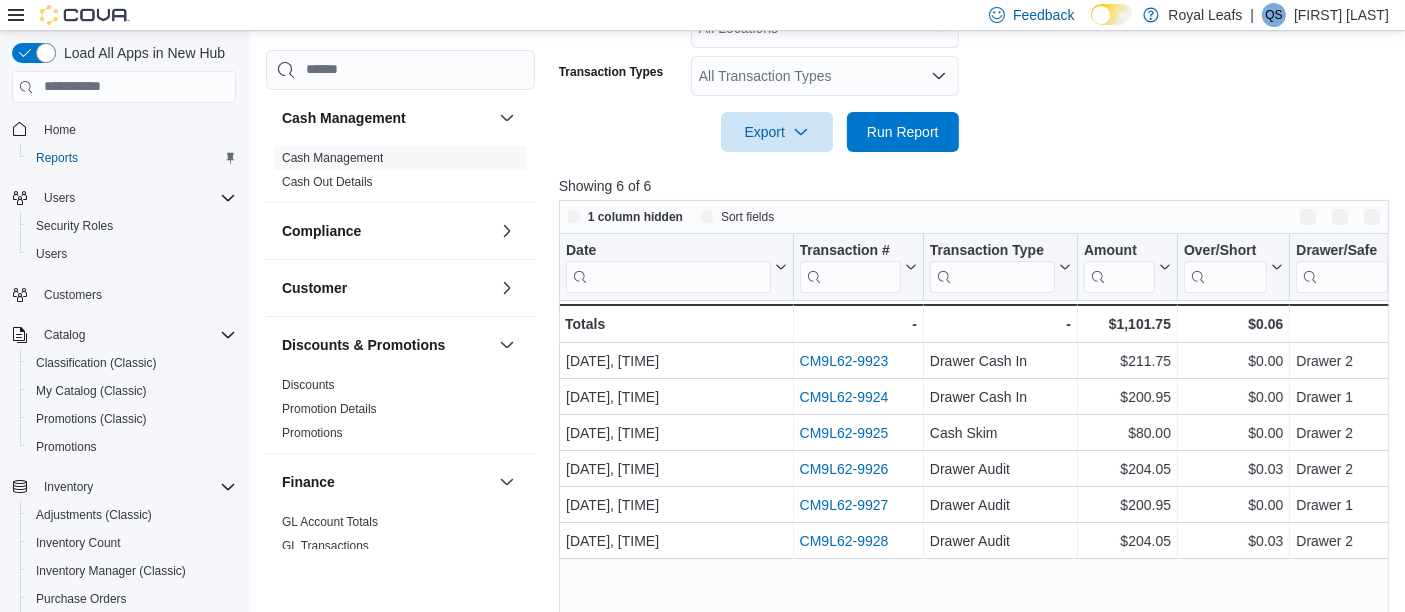 scroll, scrollTop: 474, scrollLeft: 0, axis: vertical 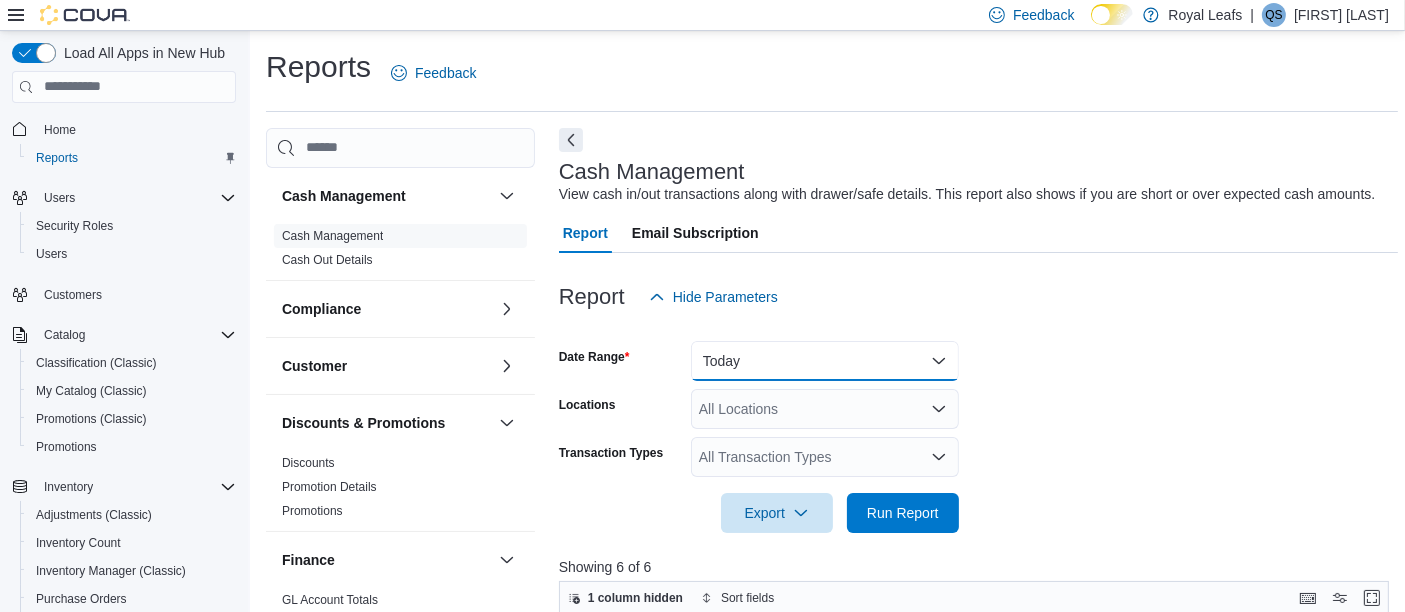 click on "Today" at bounding box center [825, 361] 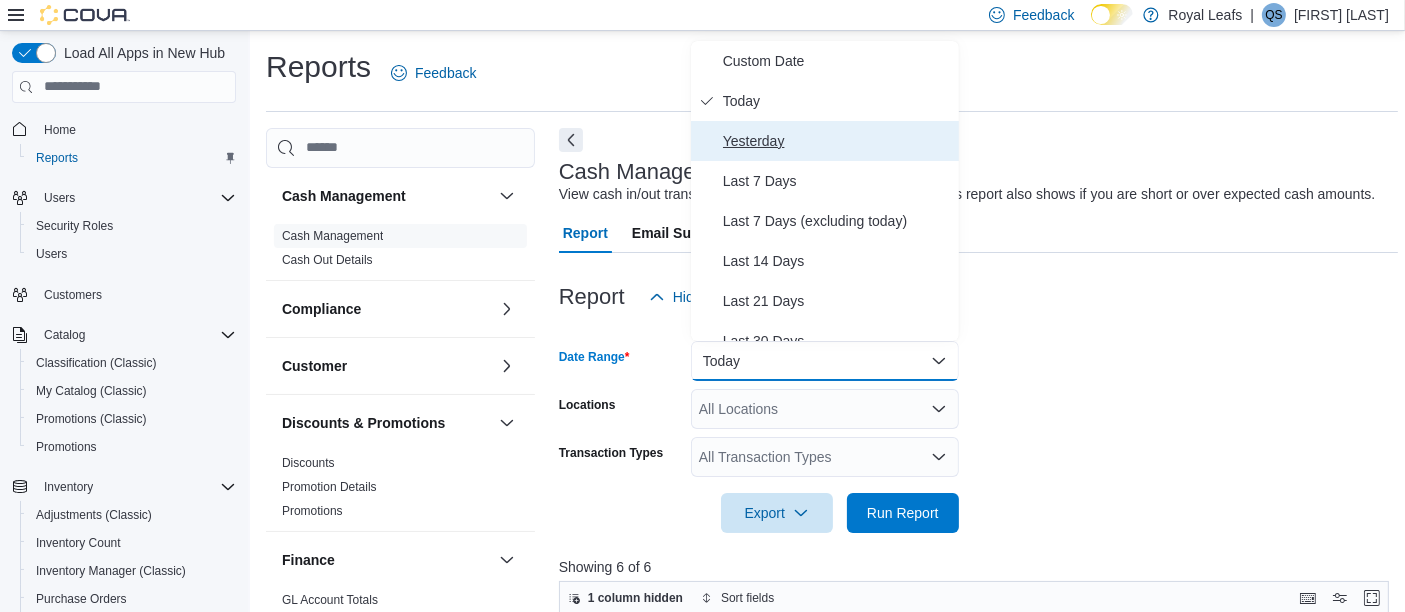 click on "Yesterday" at bounding box center [837, 141] 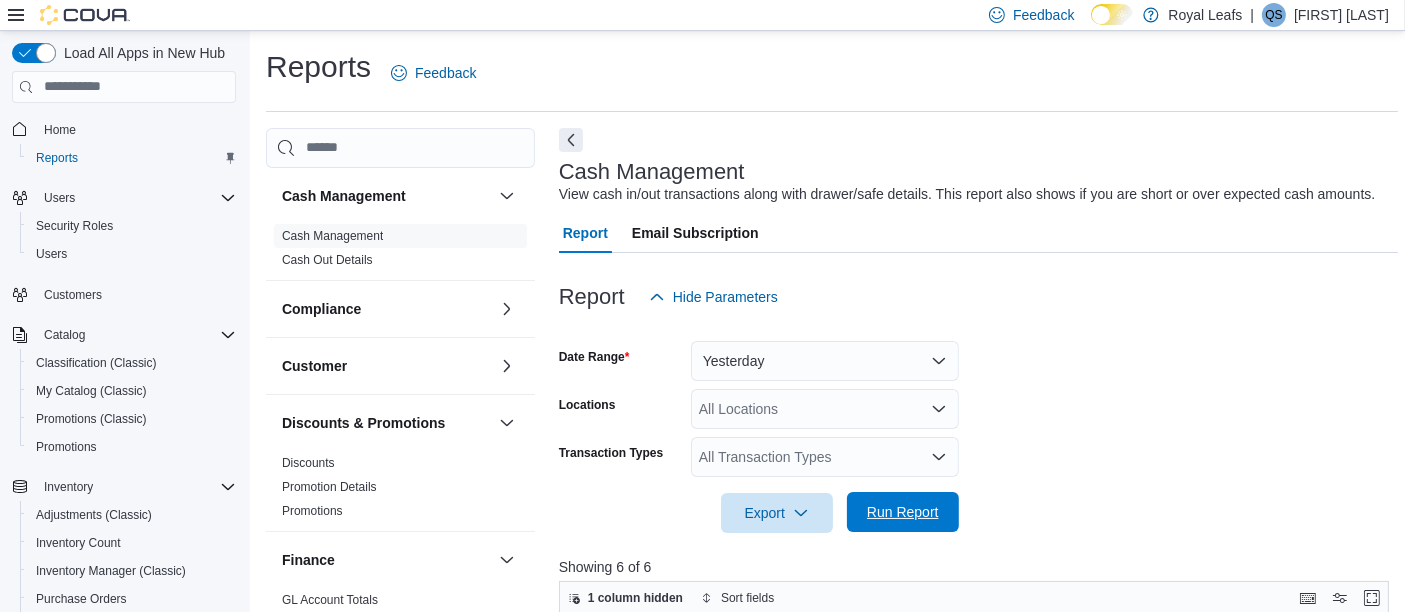 click on "Run Report" at bounding box center (903, 512) 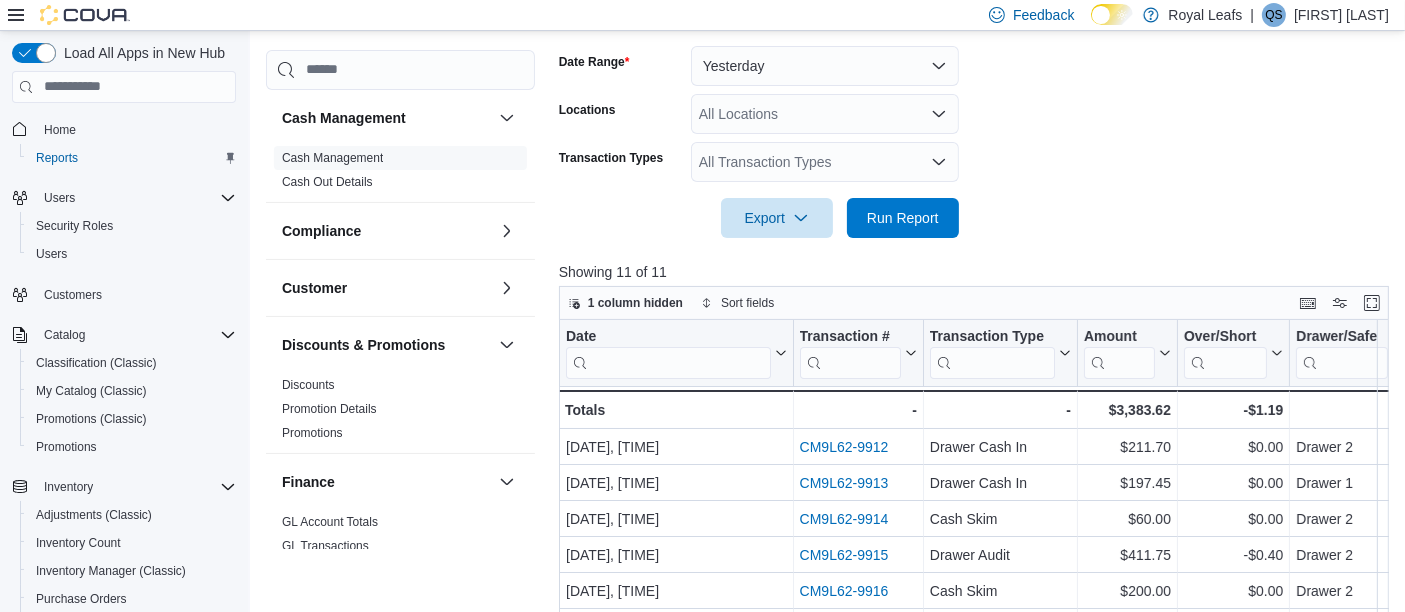 scroll, scrollTop: 296, scrollLeft: 0, axis: vertical 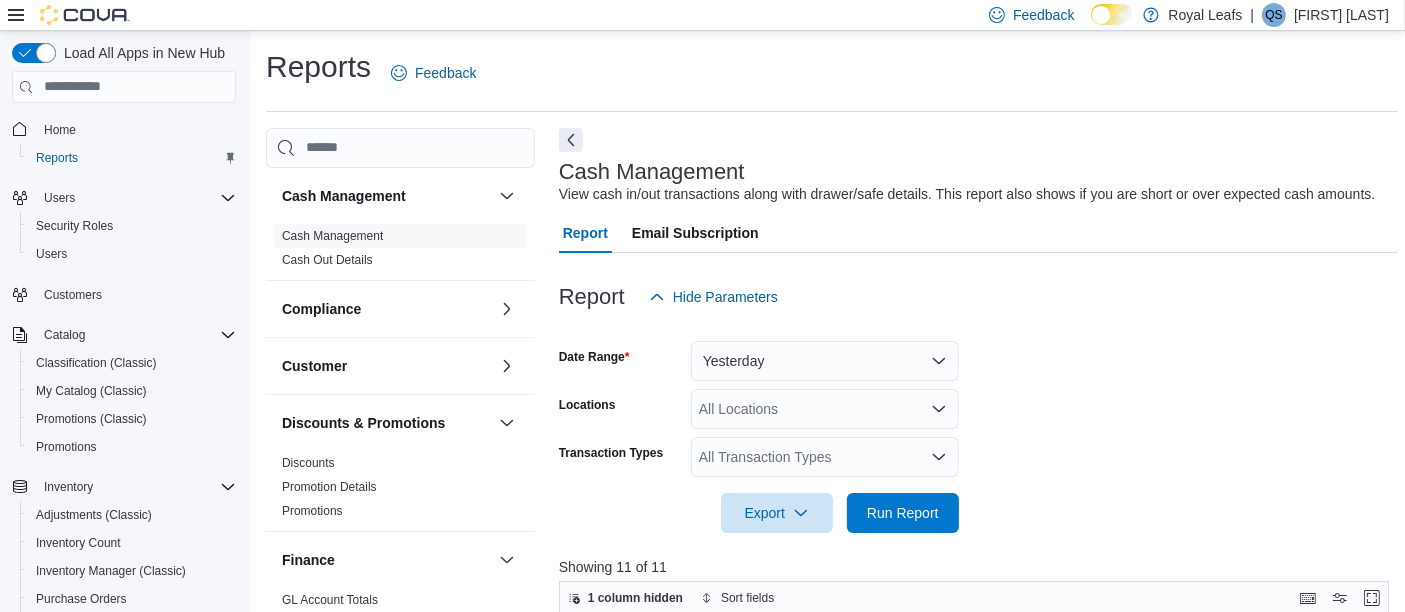 click on "All Transaction Types" at bounding box center (825, 457) 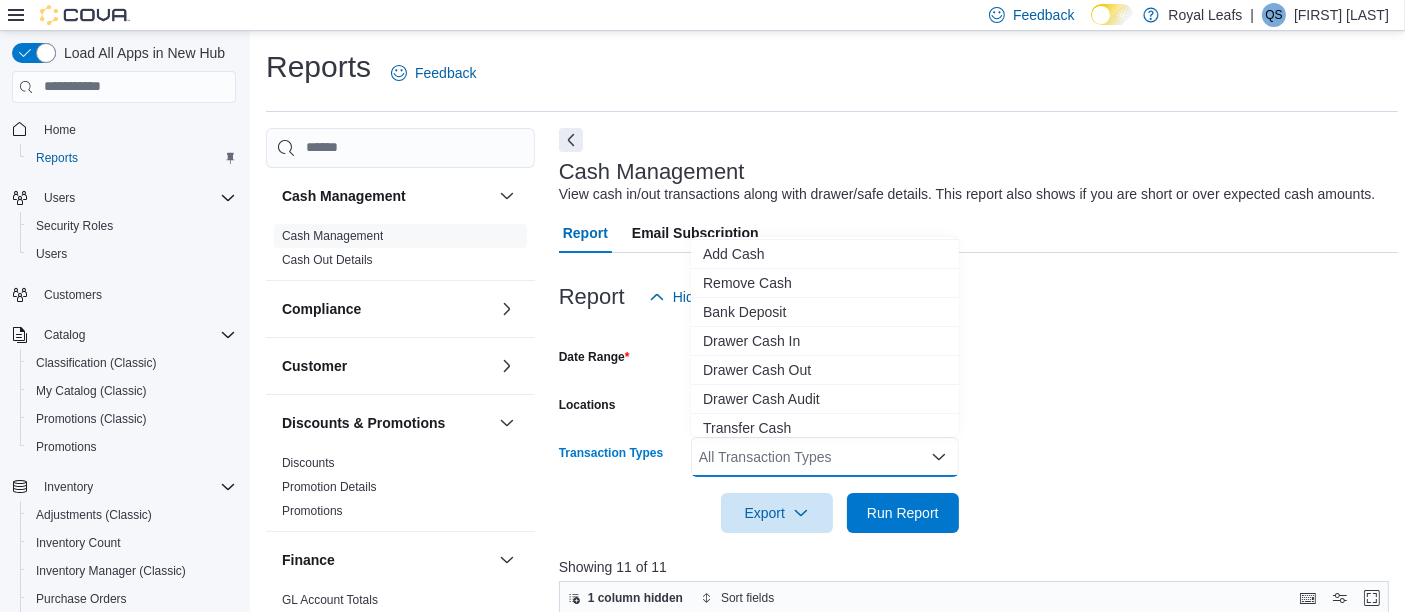 scroll, scrollTop: 119, scrollLeft: 0, axis: vertical 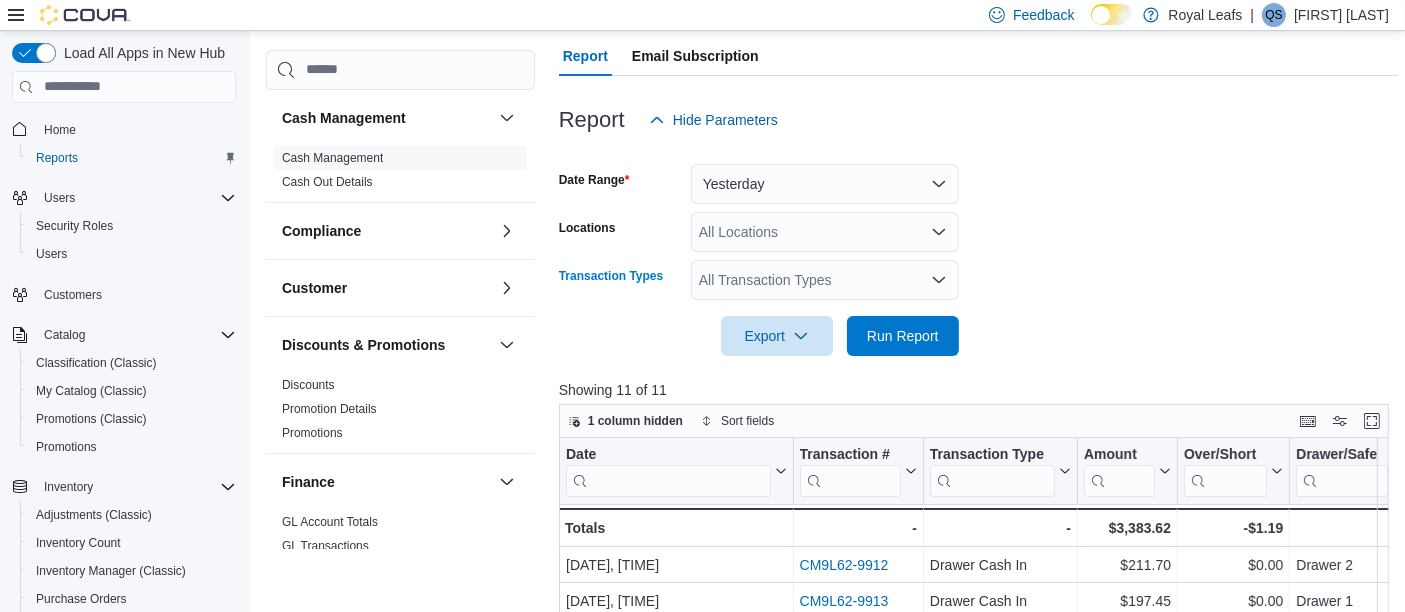 click on "All Transaction Types Combo box. Selected. Combo box input. All Transaction Types. Type some text or, to display a list of choices, press Down Arrow. To exit the list of choices, press Escape." at bounding box center [825, 280] 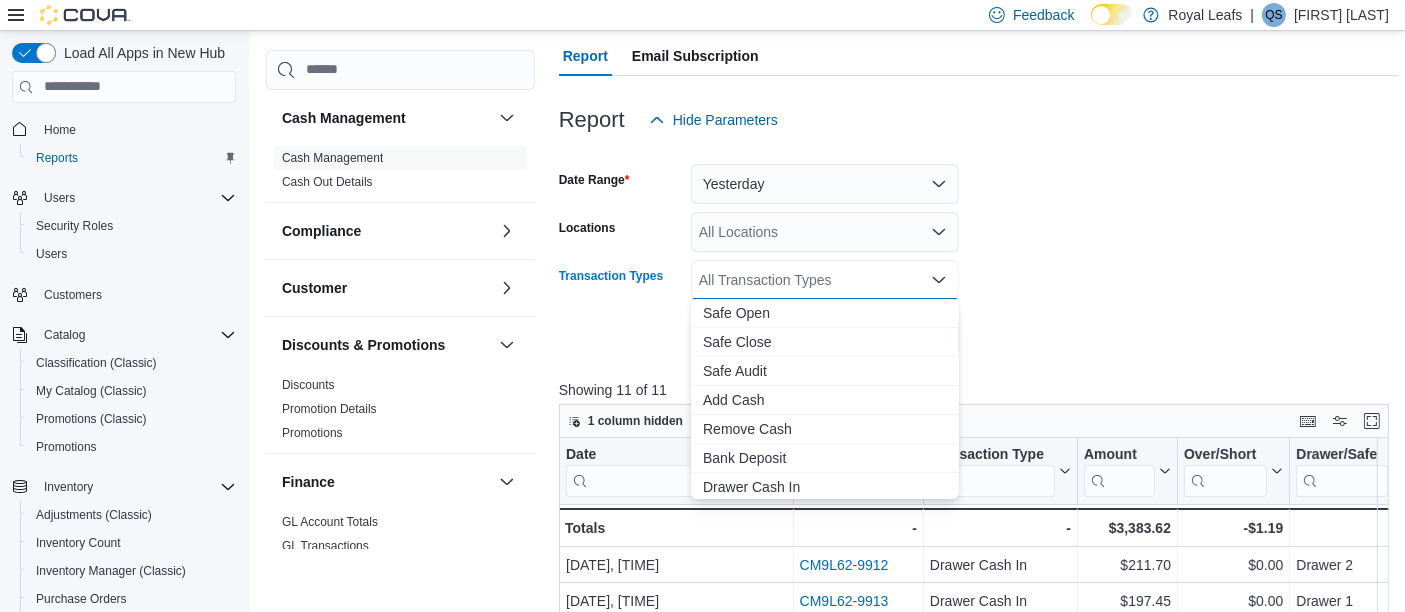 scroll, scrollTop: 119, scrollLeft: 0, axis: vertical 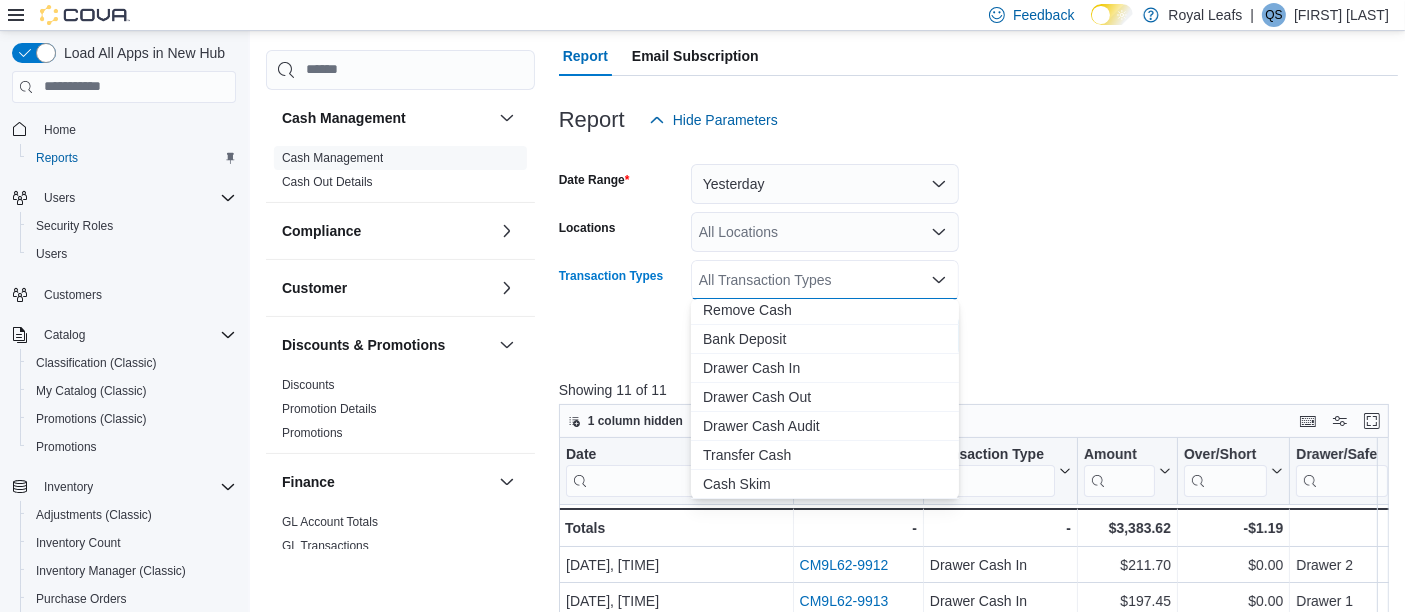 click on "Cash Skim" at bounding box center (825, 484) 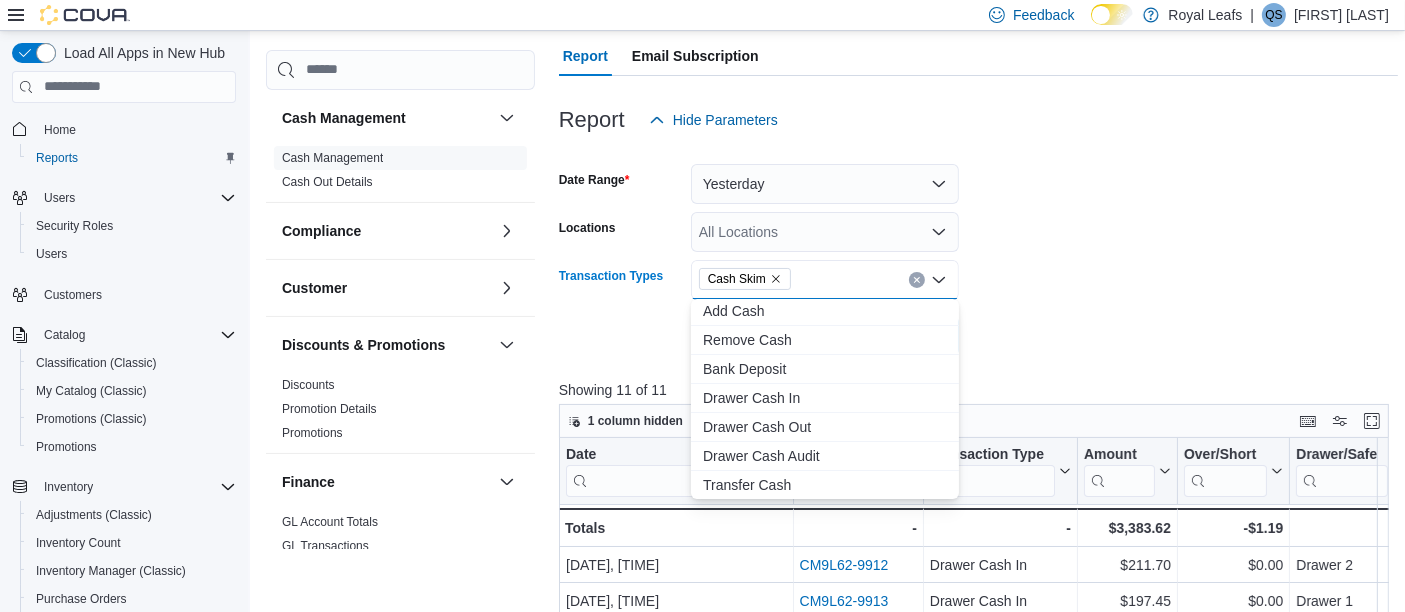click on "Date Range Yesterday Locations All Locations Transaction Types Cash Skim Combo box. Selected. Cash Skim. Press Backspace to delete Cash Skim. Combo box input. All Transaction Types. Type some text or, to display a list of choices, press Down Arrow. To exit the list of choices, press Escape. Export  Run Report" at bounding box center [978, 248] 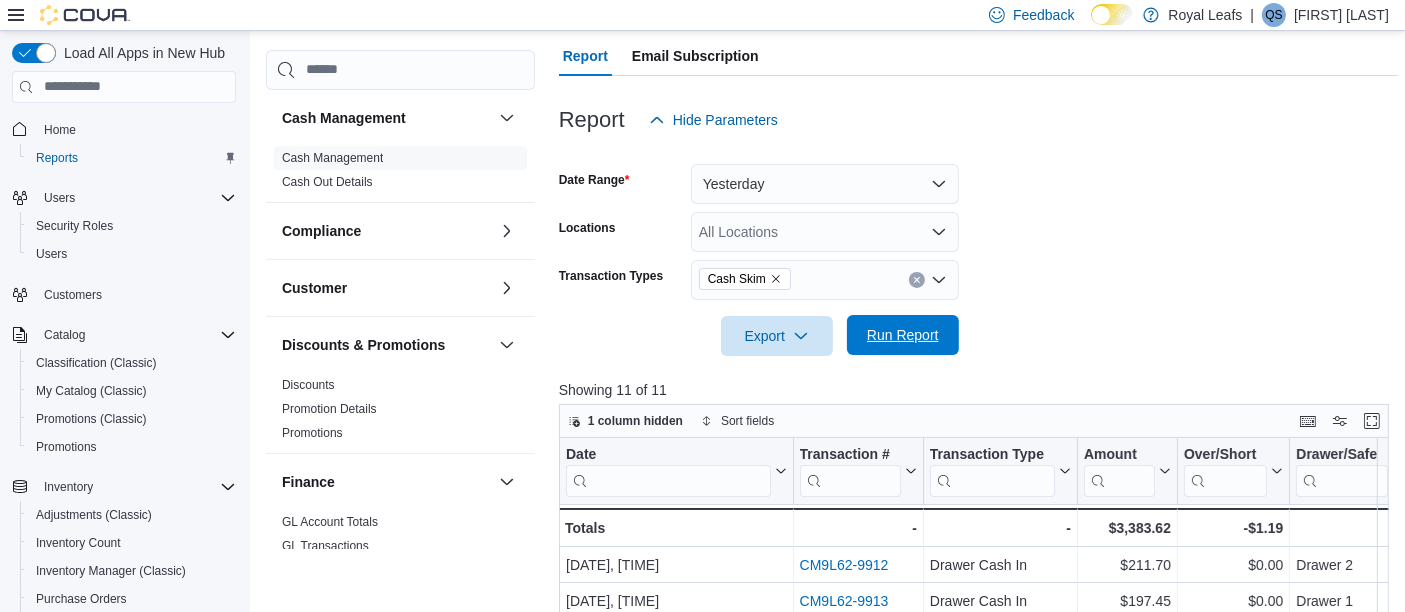 drag, startPoint x: 877, startPoint y: 334, endPoint x: 888, endPoint y: 334, distance: 11 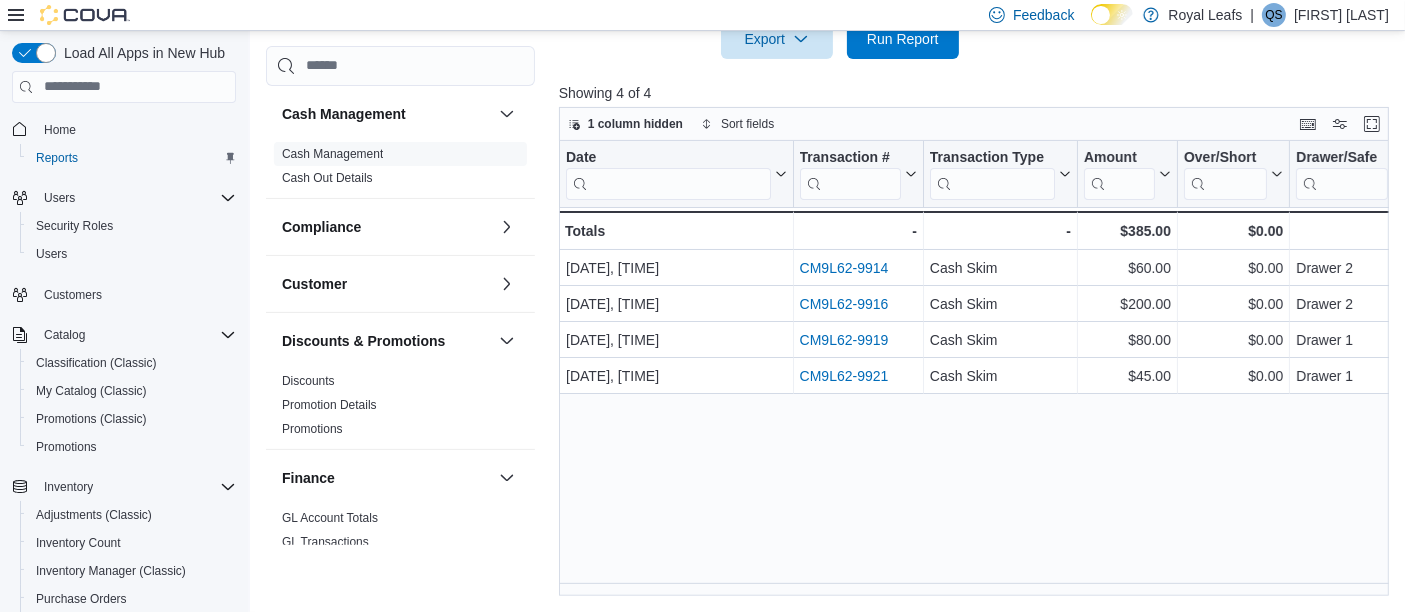 scroll, scrollTop: 0, scrollLeft: 0, axis: both 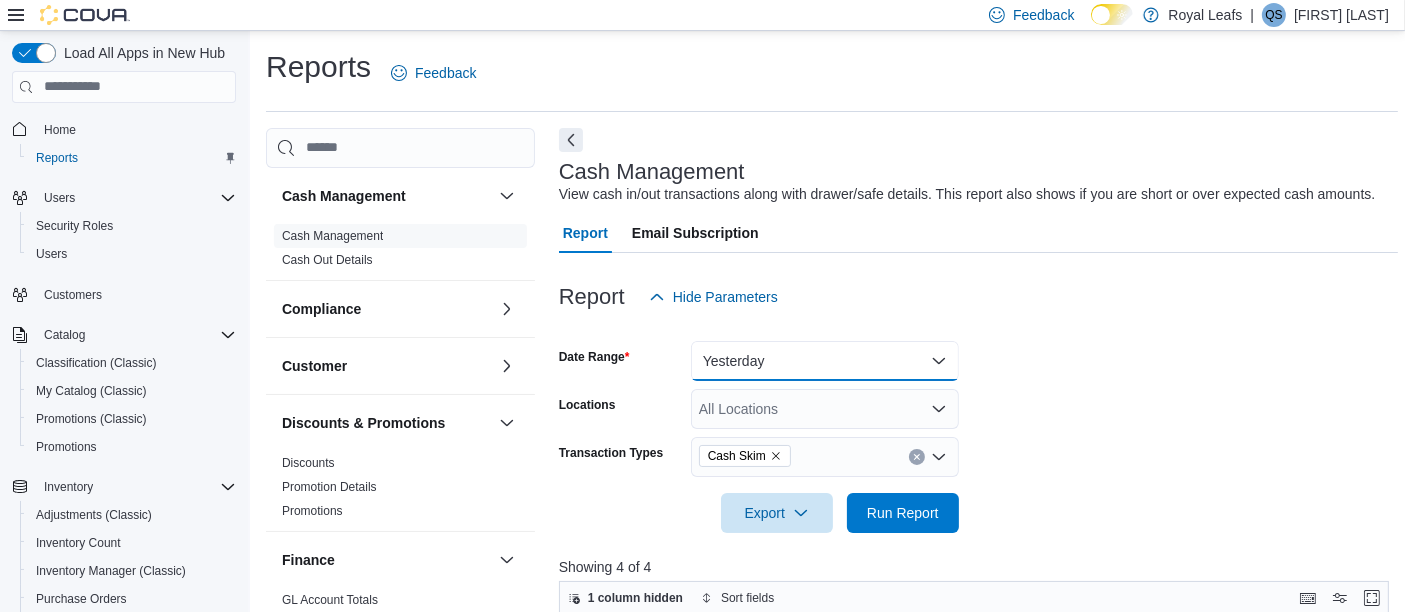 click on "Yesterday" at bounding box center [825, 361] 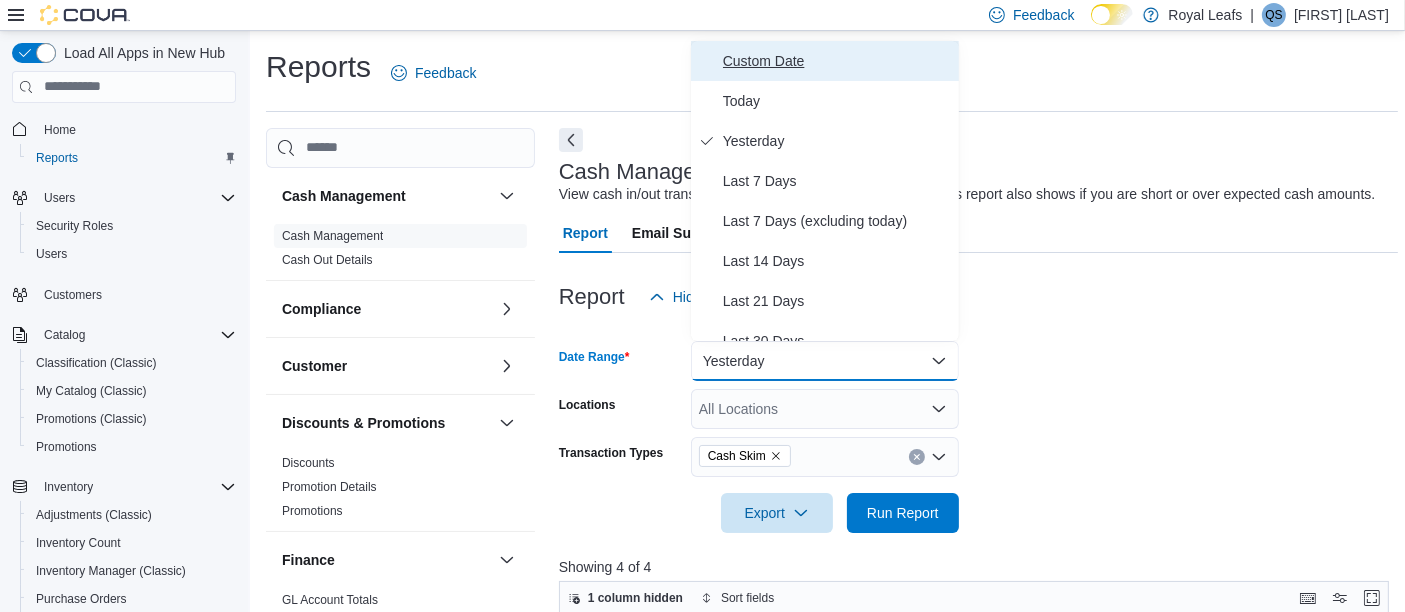 click on "Custom Date" at bounding box center [837, 61] 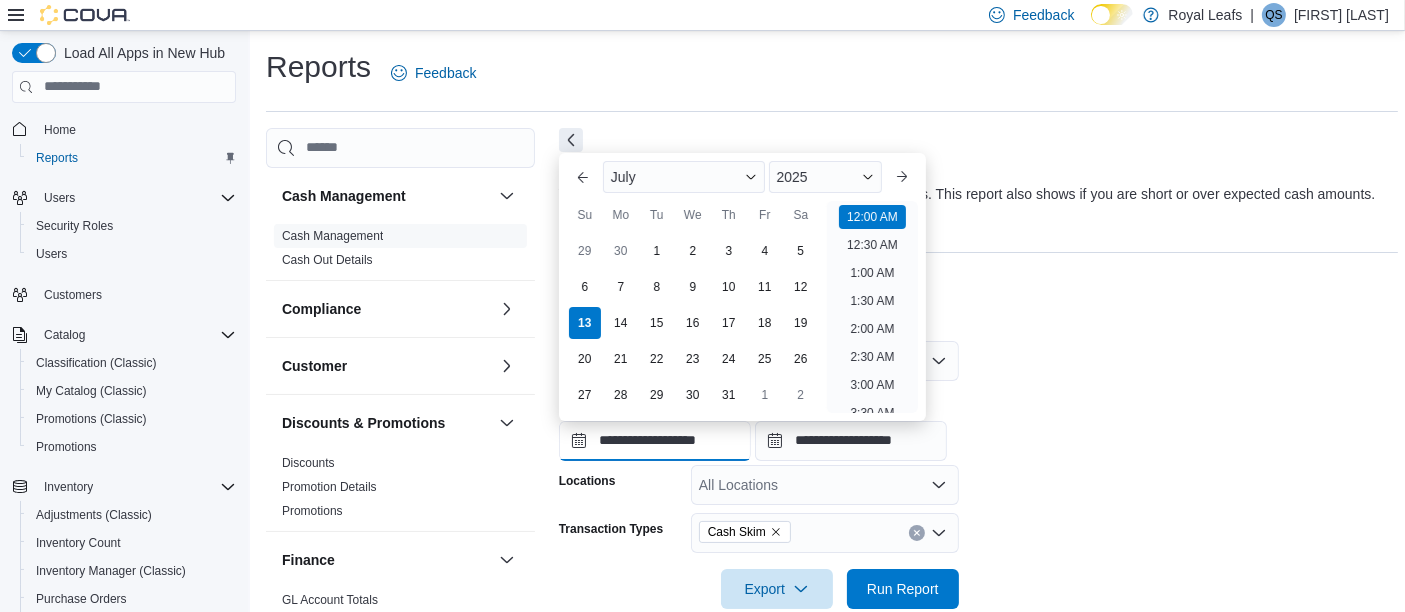 click on "**********" at bounding box center (655, 441) 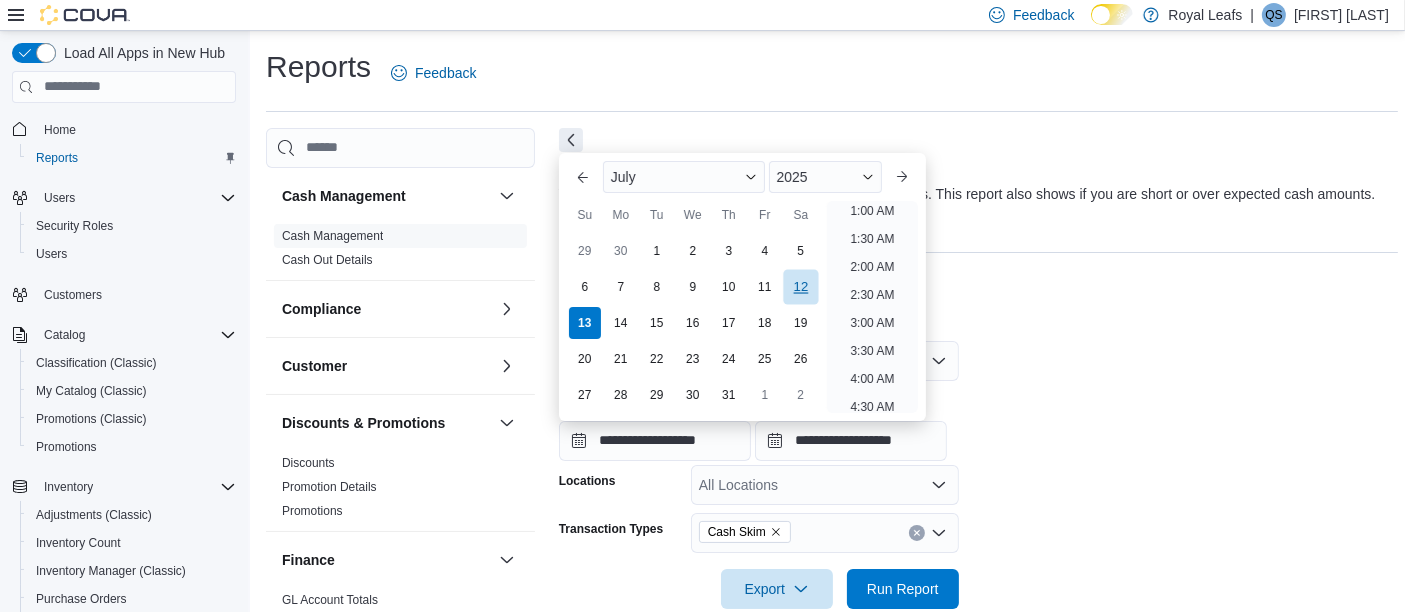 click on "12" at bounding box center [800, 286] 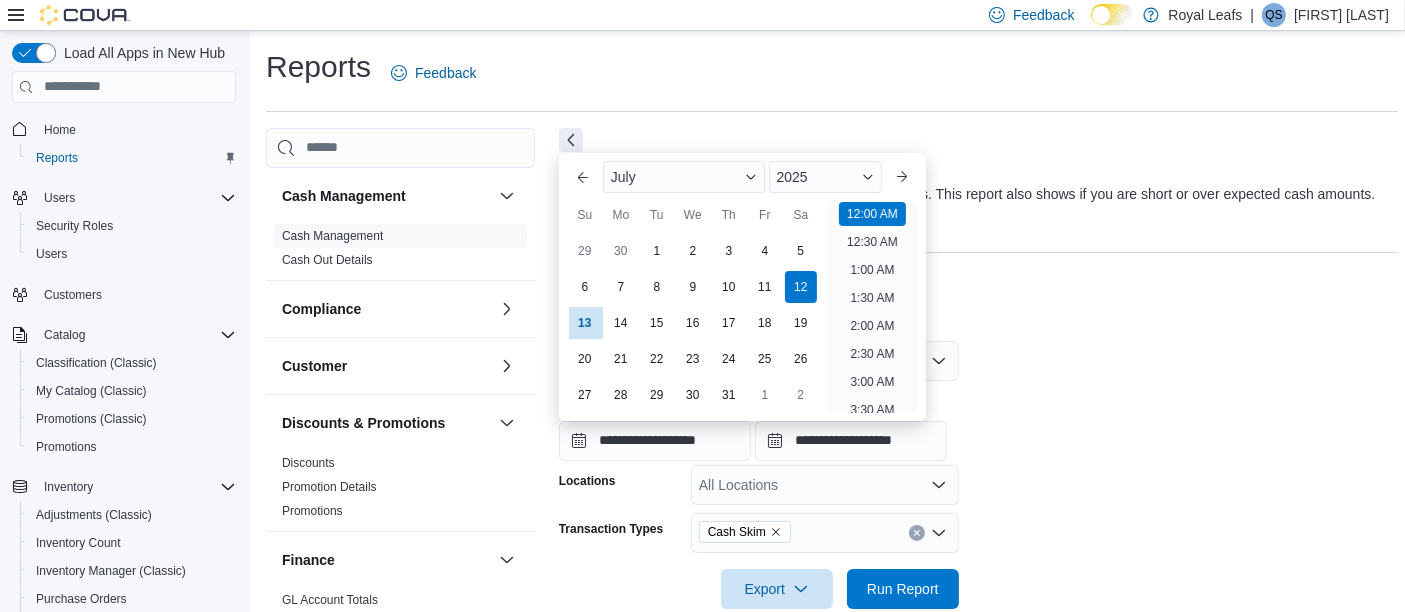 click at bounding box center [978, 329] 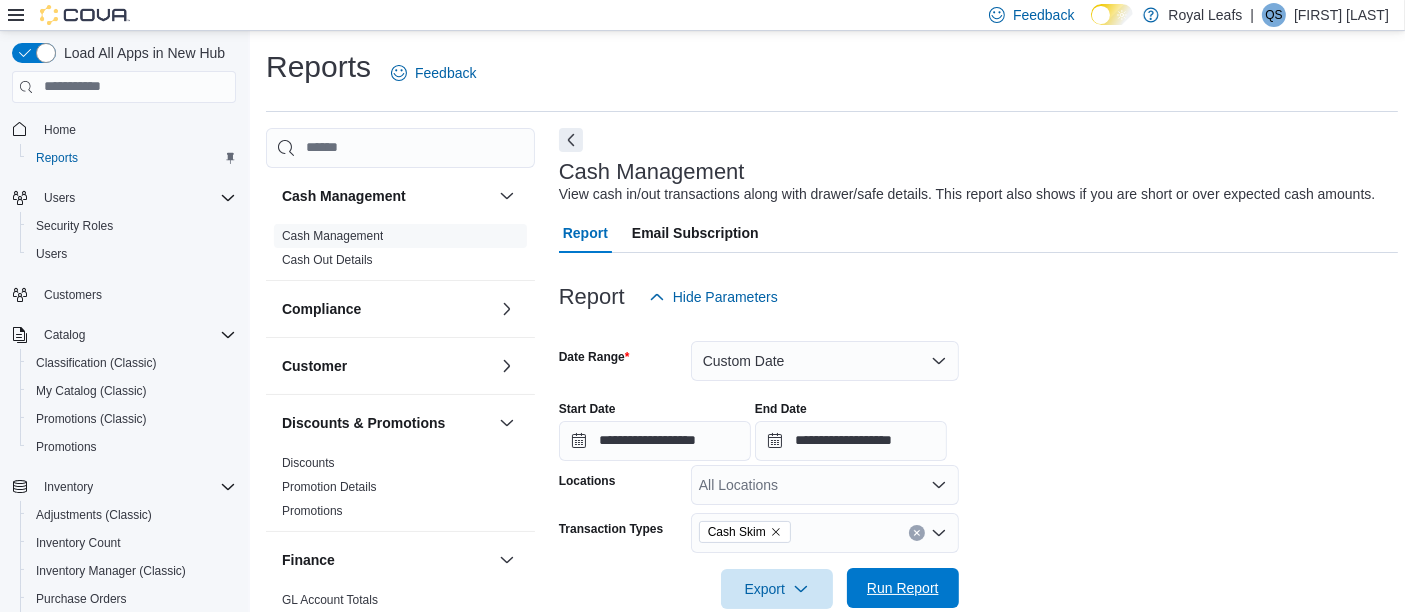 drag, startPoint x: 881, startPoint y: 590, endPoint x: 925, endPoint y: 555, distance: 56.22277 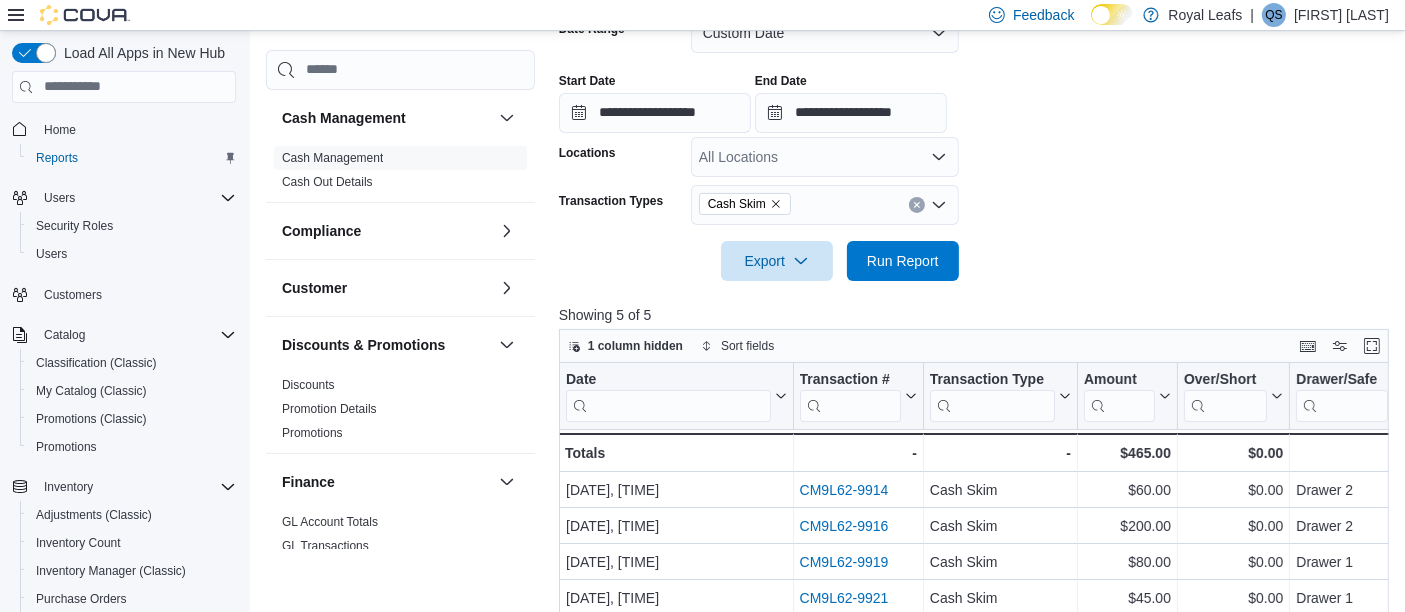 scroll, scrollTop: 549, scrollLeft: 0, axis: vertical 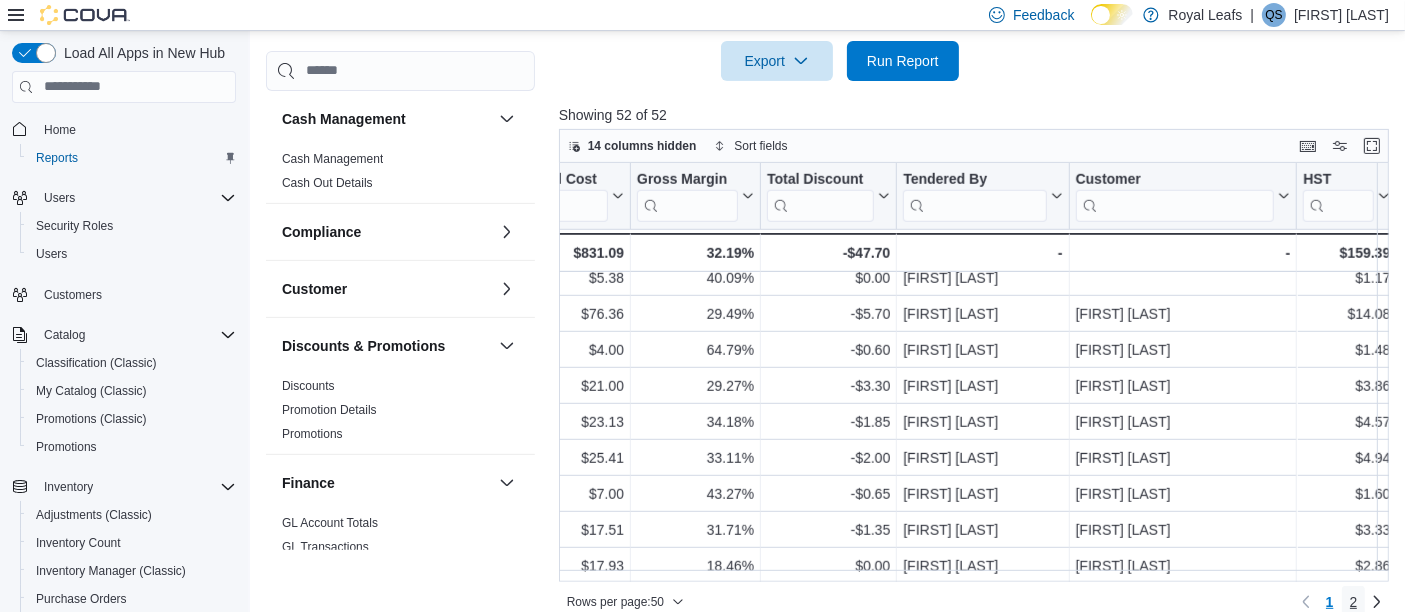 click on "2" at bounding box center [1354, 602] 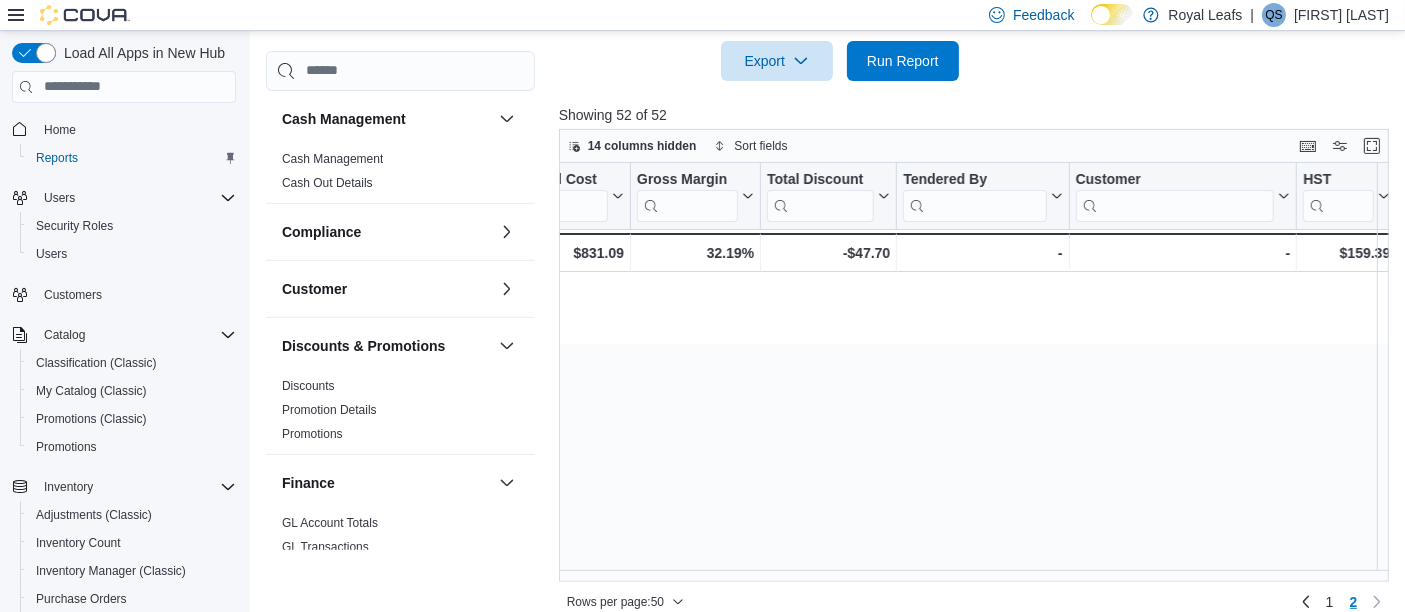 scroll, scrollTop: 0, scrollLeft: 0, axis: both 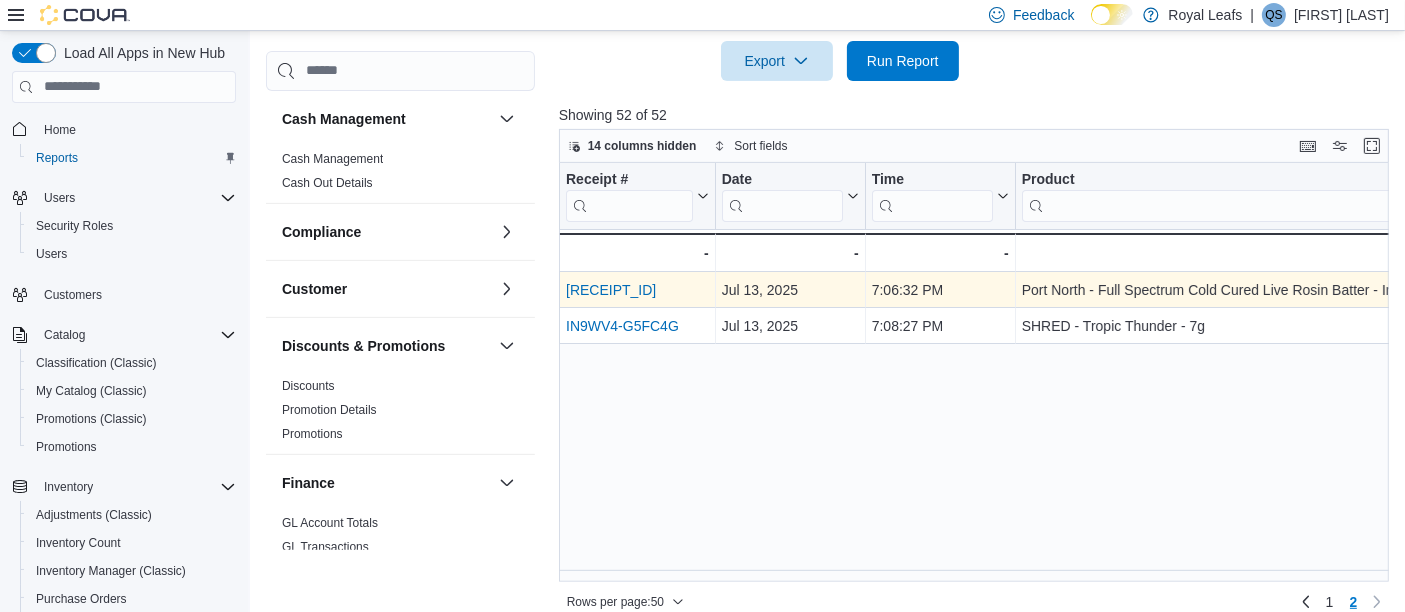 click on "[INVOICE]" at bounding box center [611, 290] 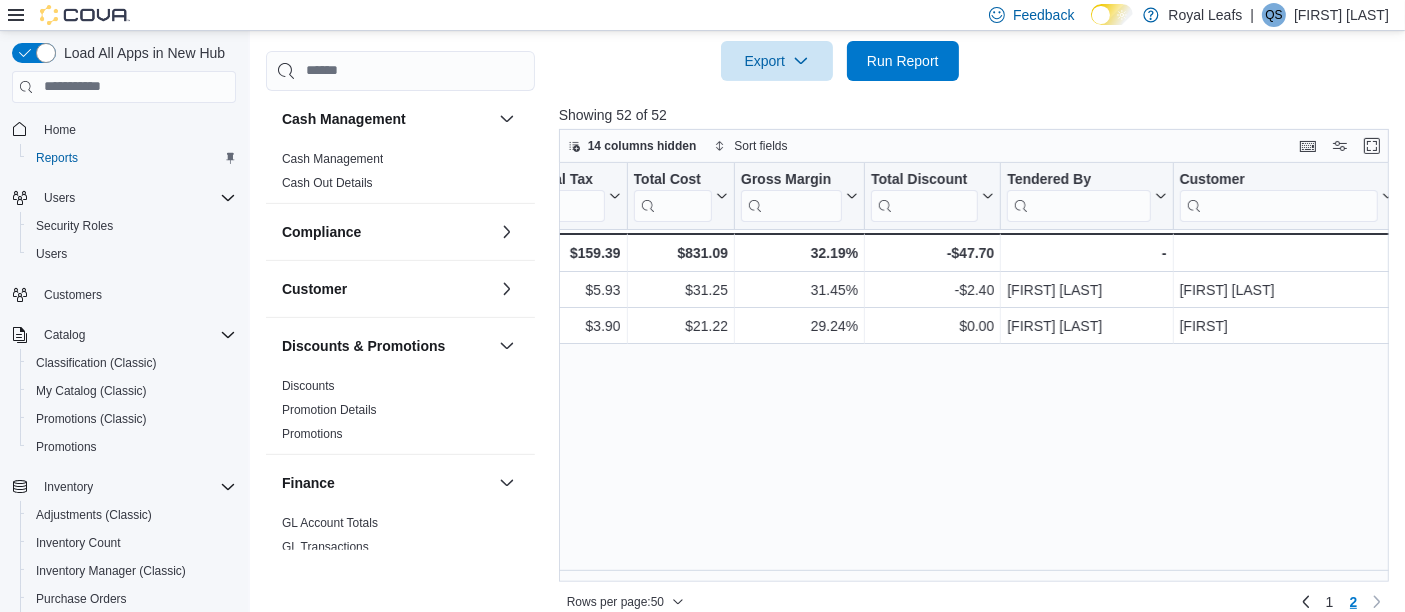 scroll, scrollTop: 0, scrollLeft: 1212, axis: horizontal 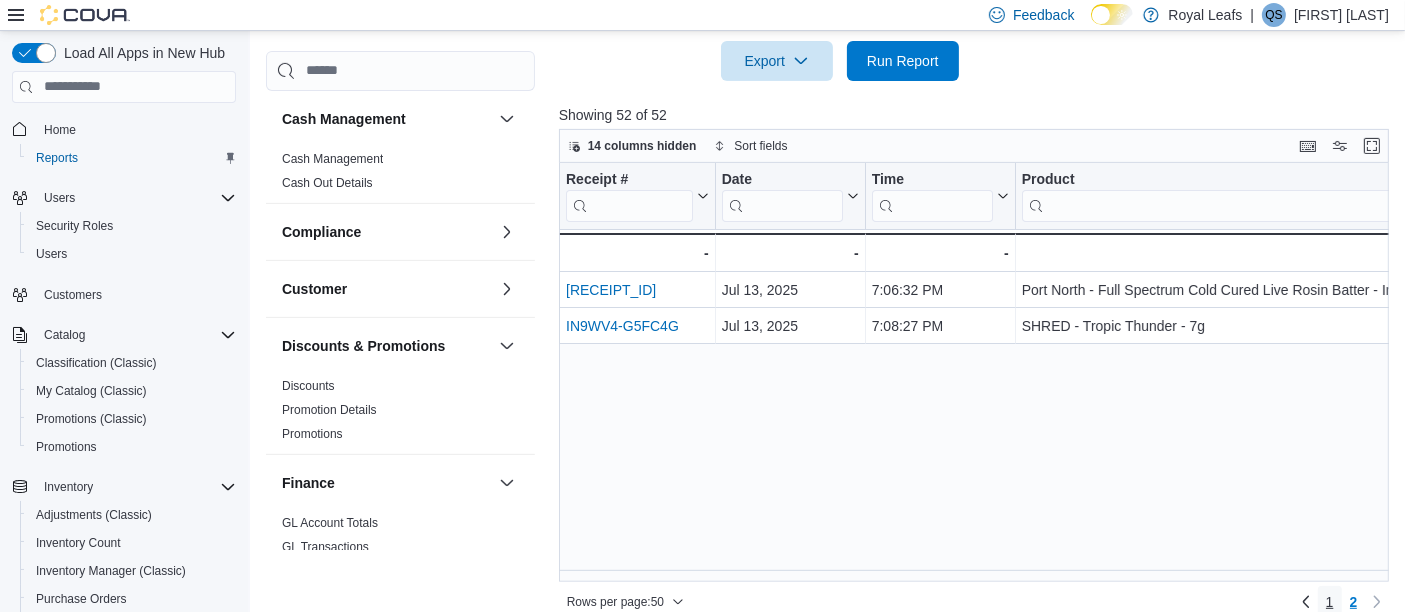 click on "1" at bounding box center (1330, 602) 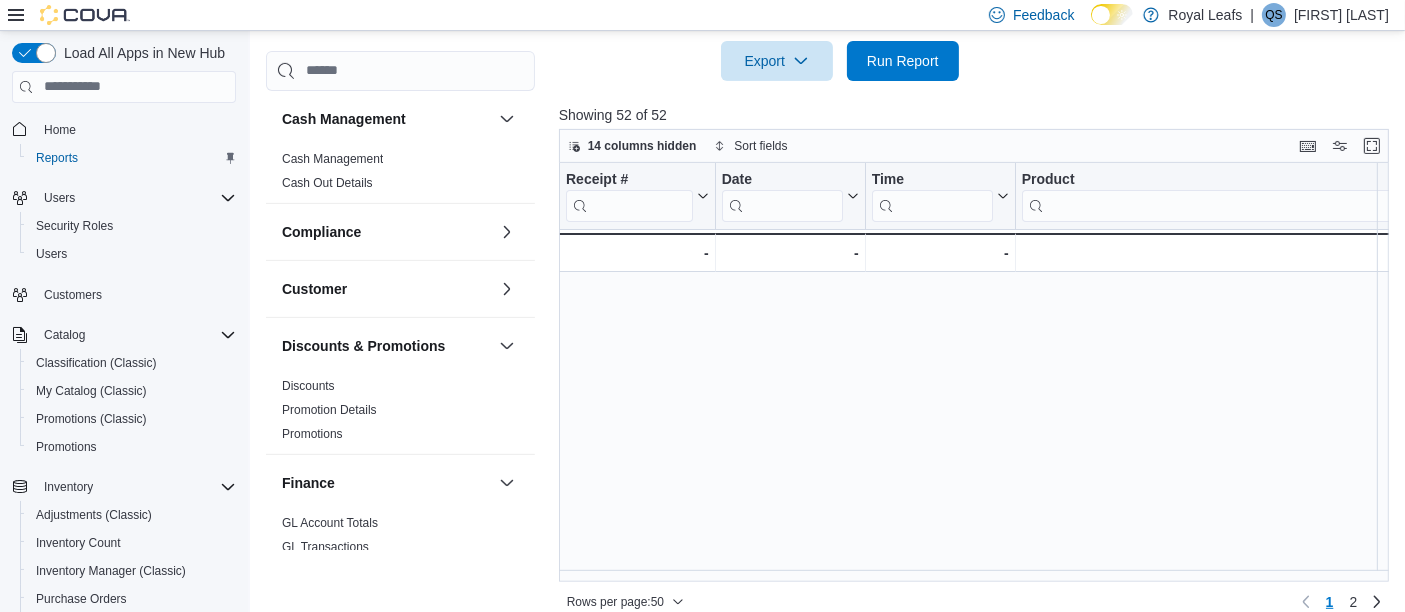 scroll, scrollTop: 1499, scrollLeft: 0, axis: vertical 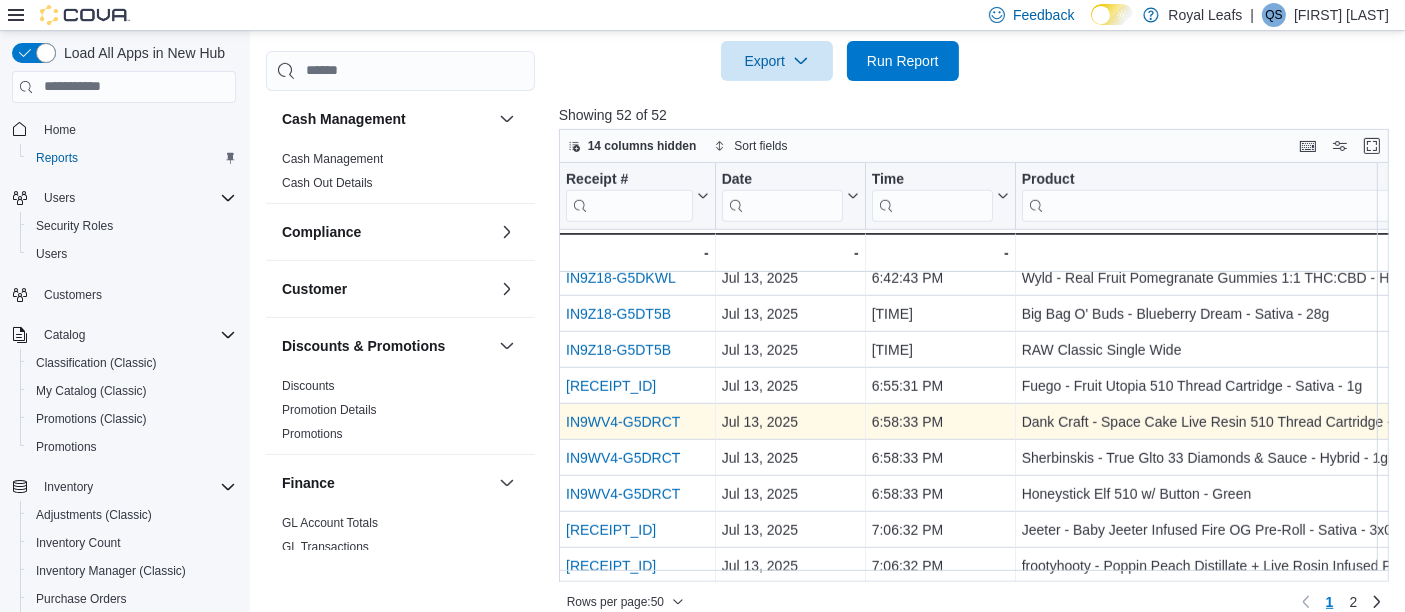 click on "IN9WV4-G5DRCT" at bounding box center (623, 422) 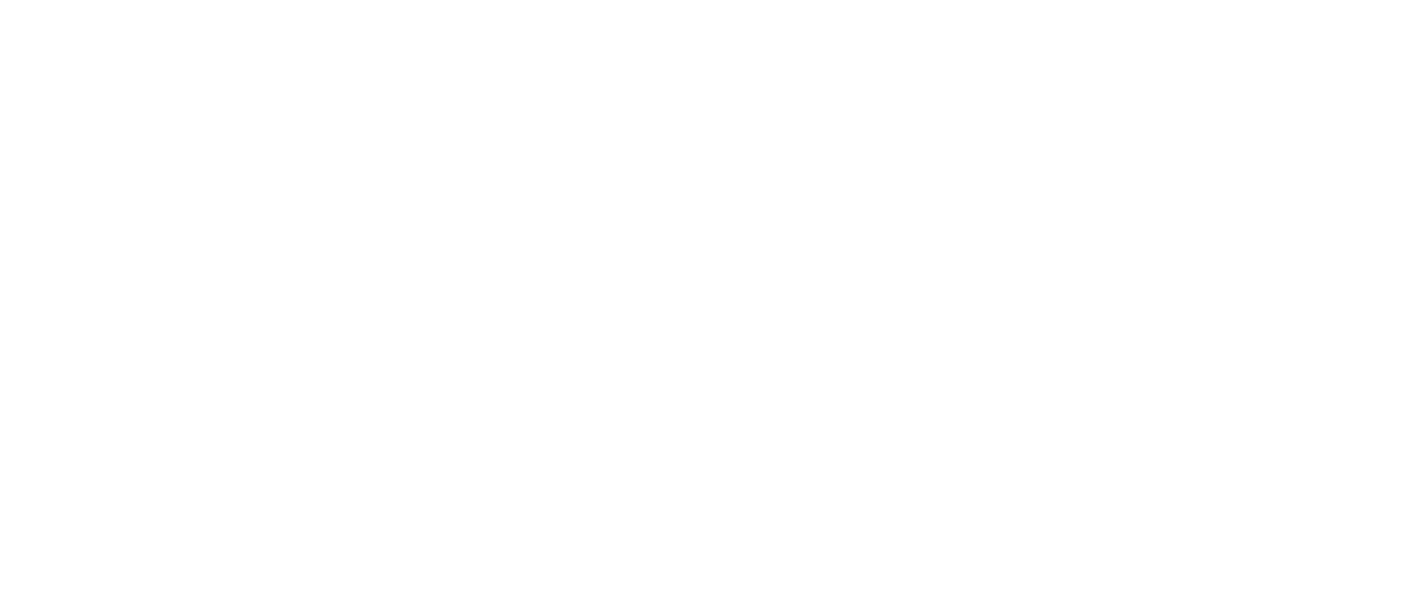 scroll, scrollTop: 0, scrollLeft: 0, axis: both 